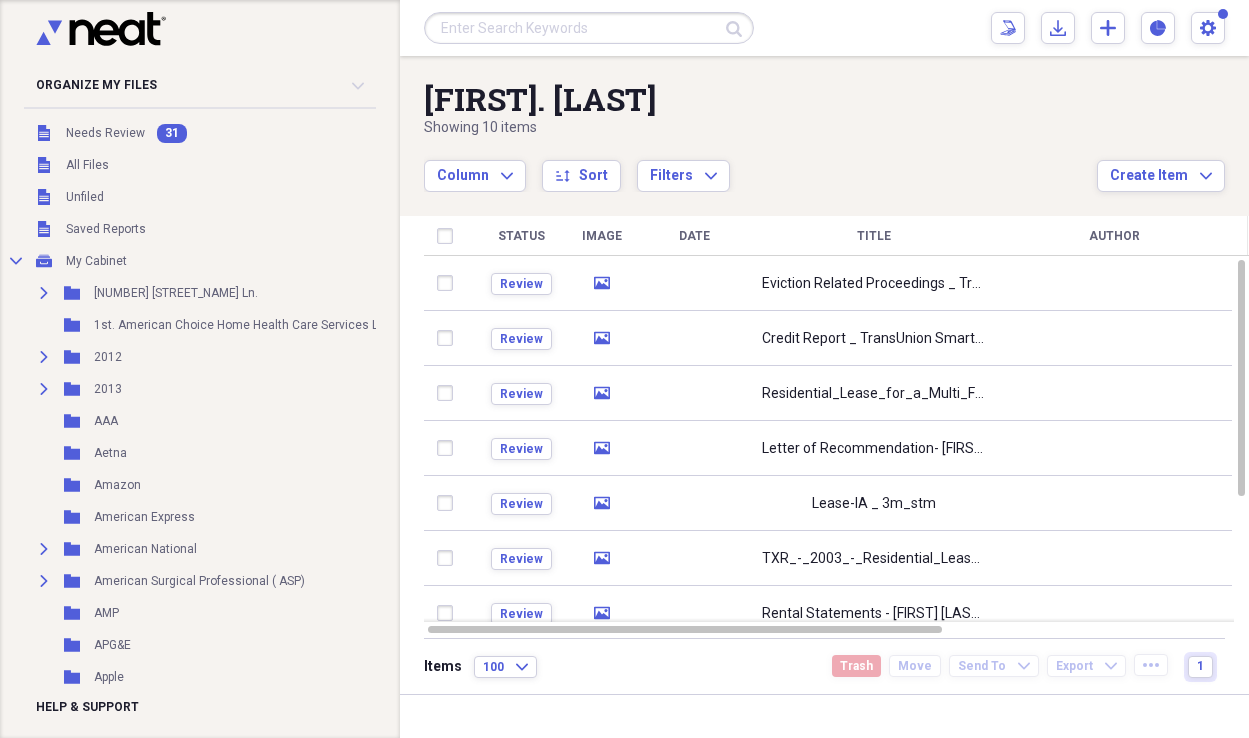 scroll, scrollTop: 0, scrollLeft: 0, axis: both 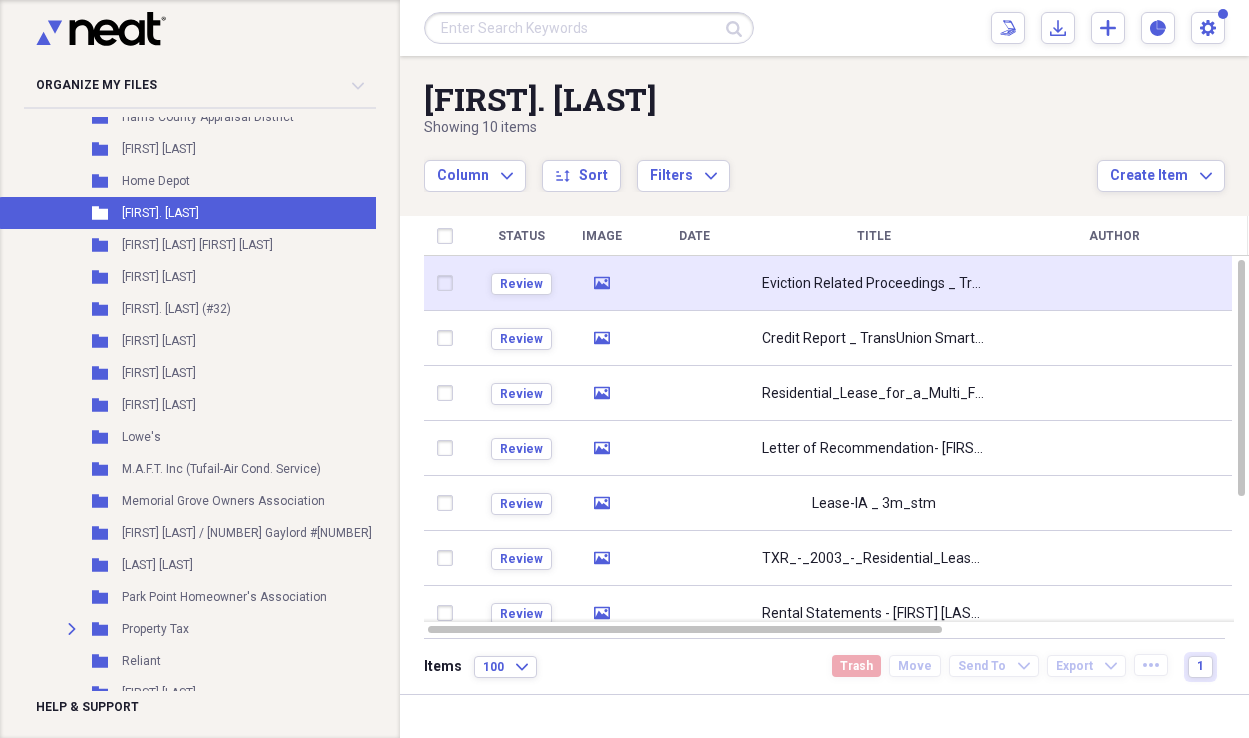 click at bounding box center [694, 283] 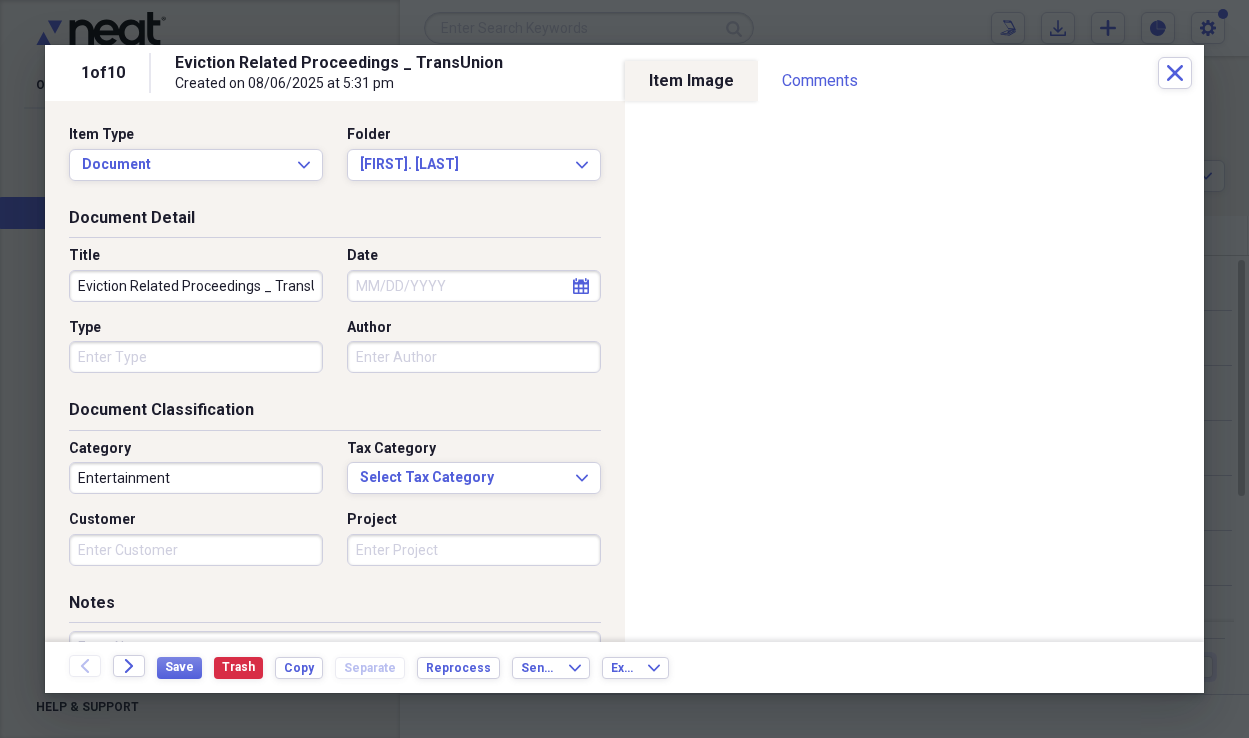 click 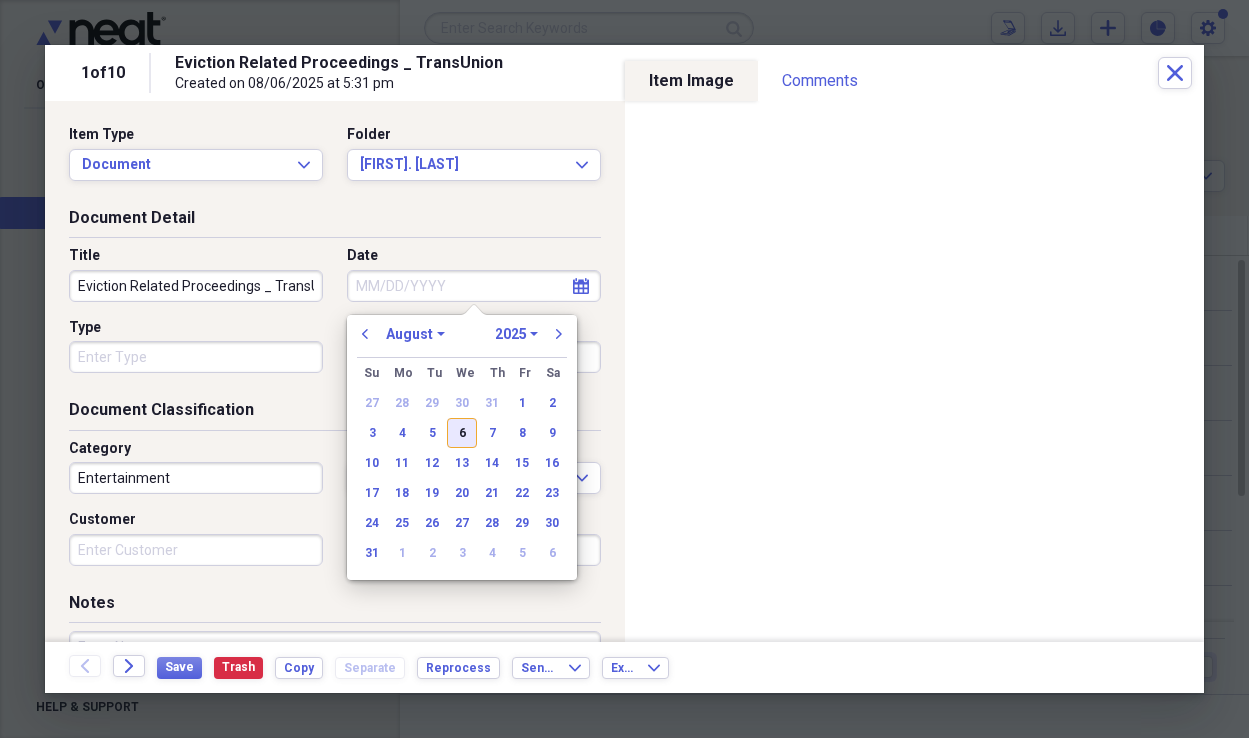 click on "6" at bounding box center [462, 433] 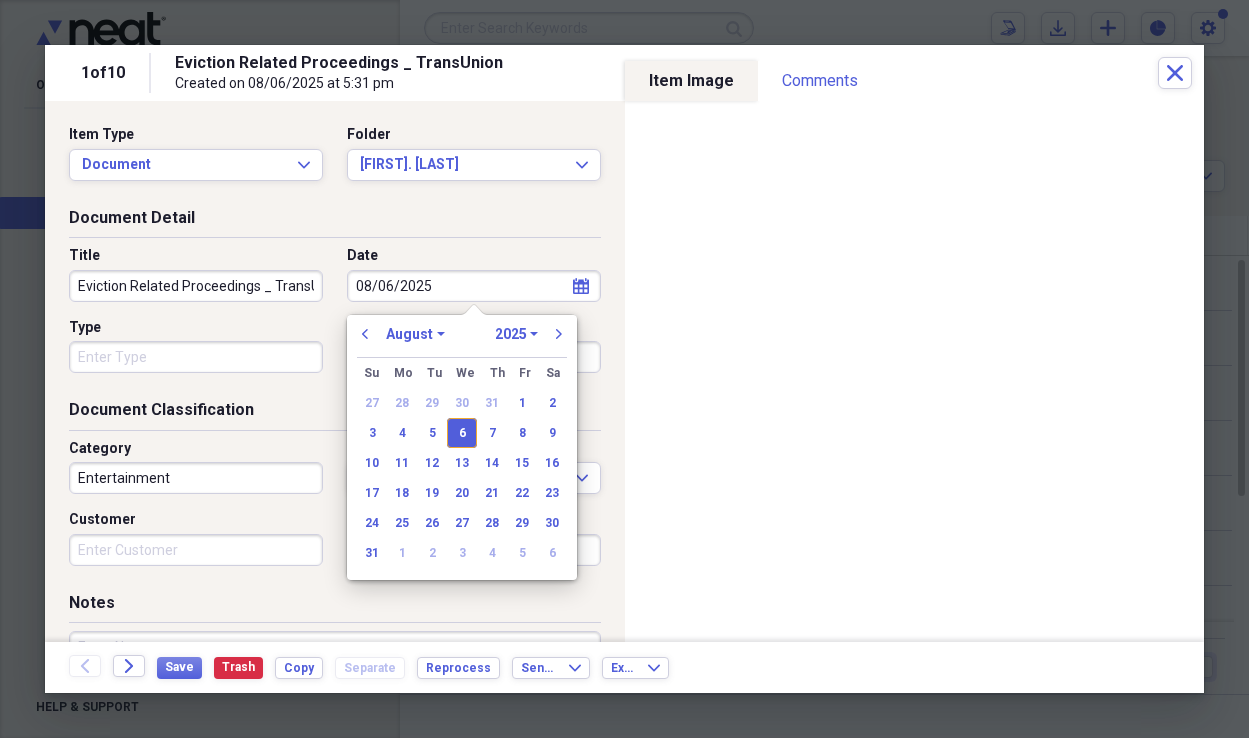type on "08/06/2025" 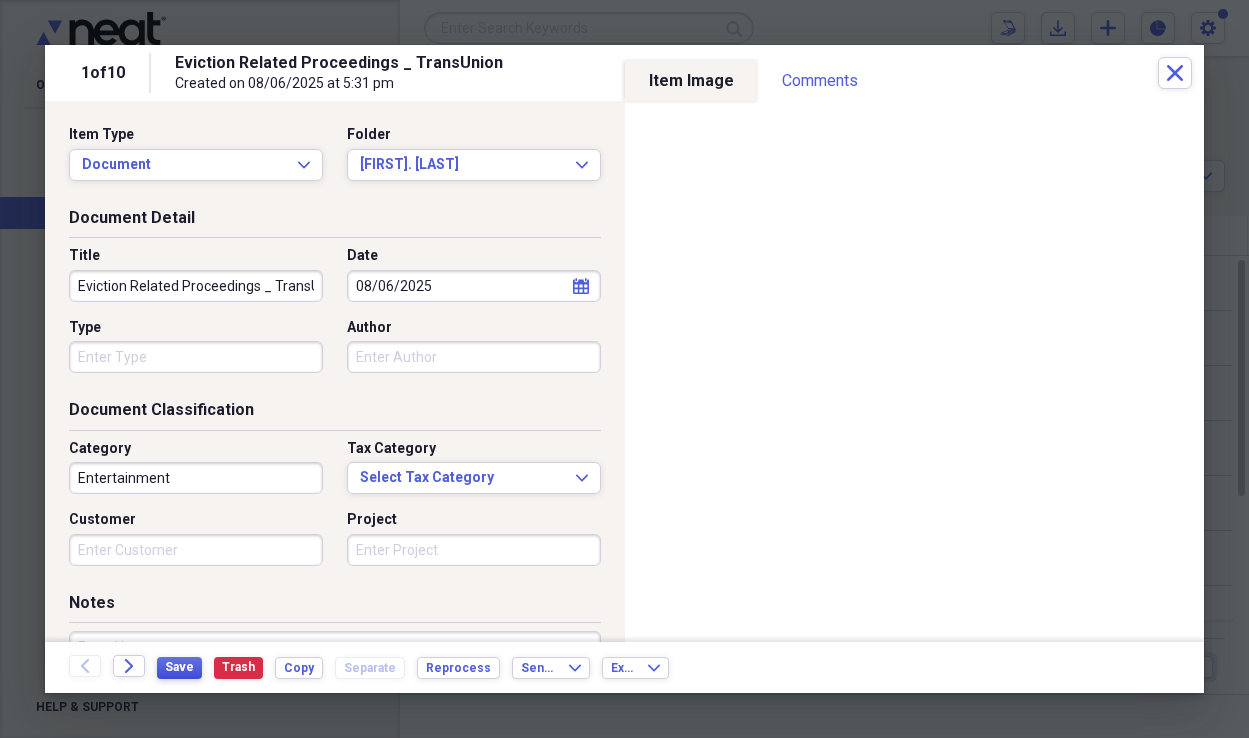 click on "Save" at bounding box center (179, 667) 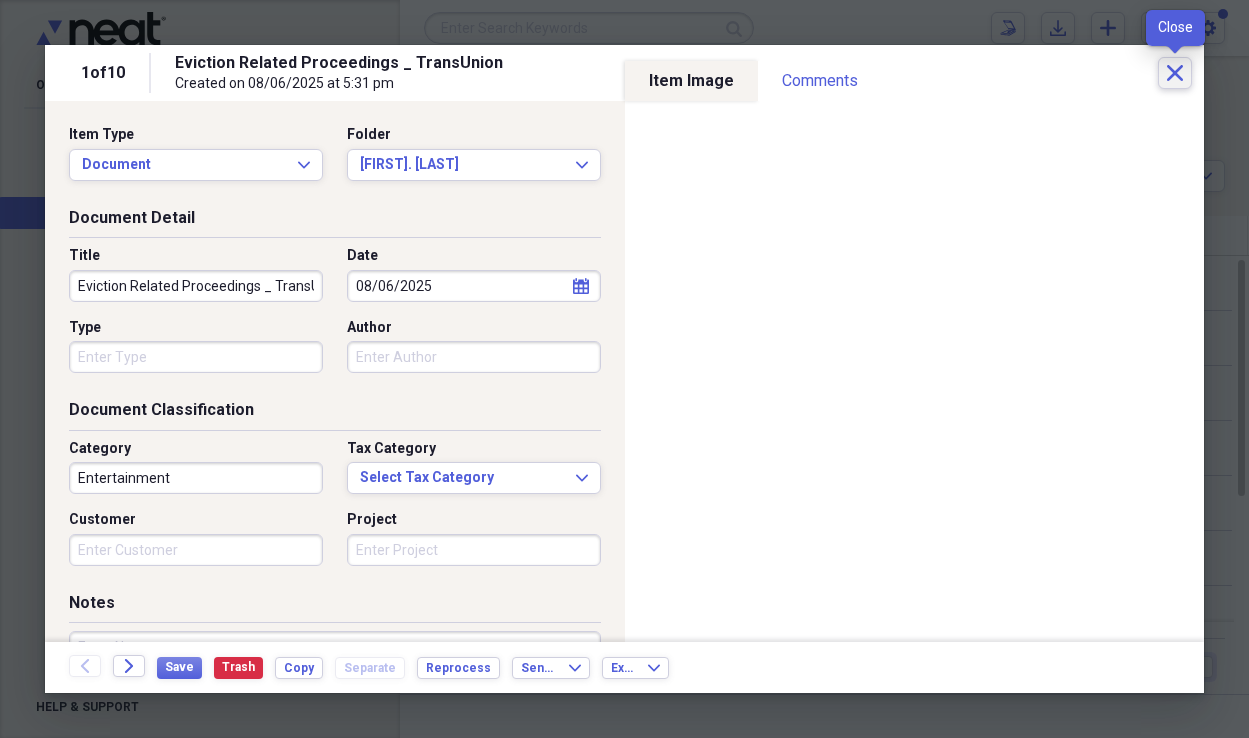 click 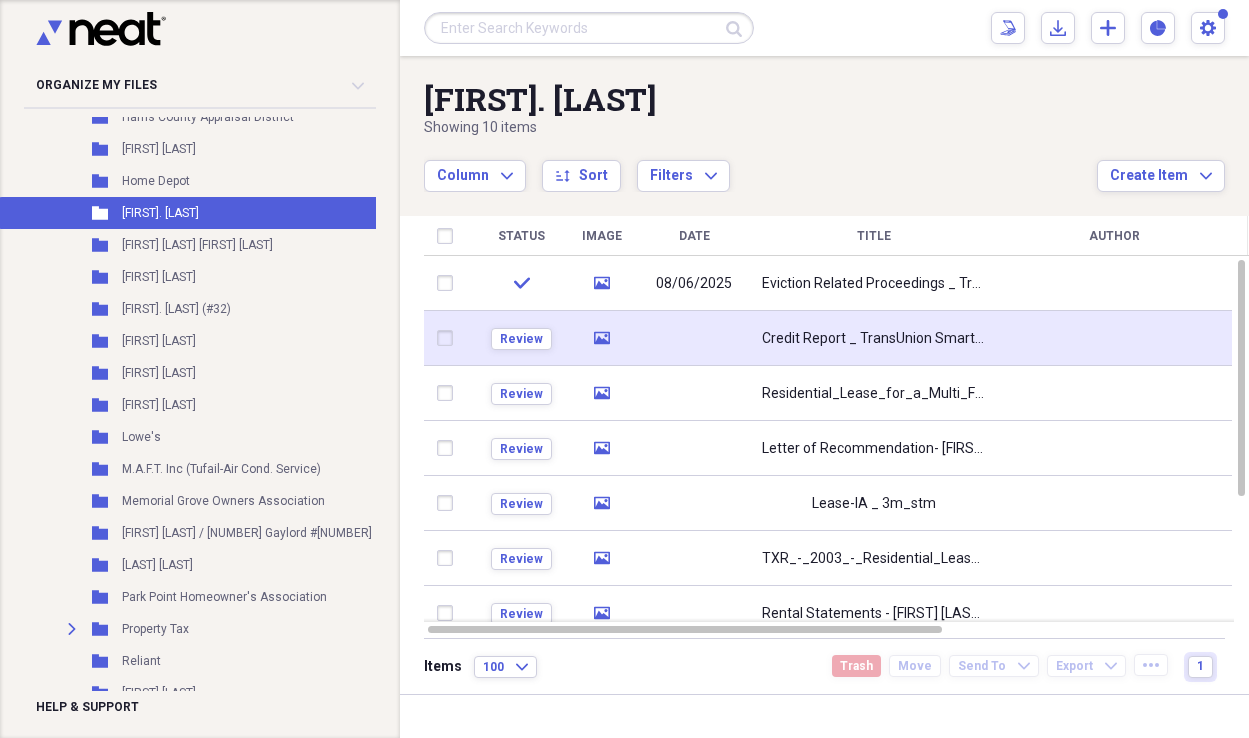 click on "Credit Report _ TransUnion SmartMove" at bounding box center (874, 339) 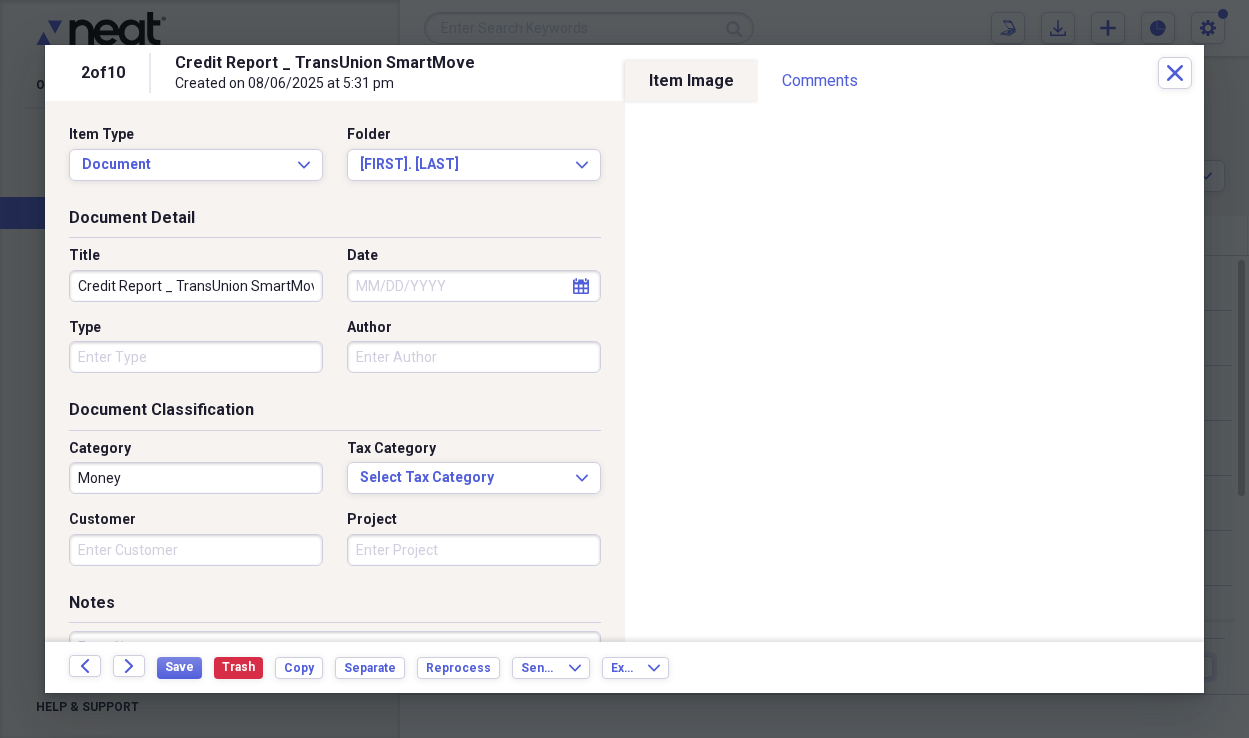 click 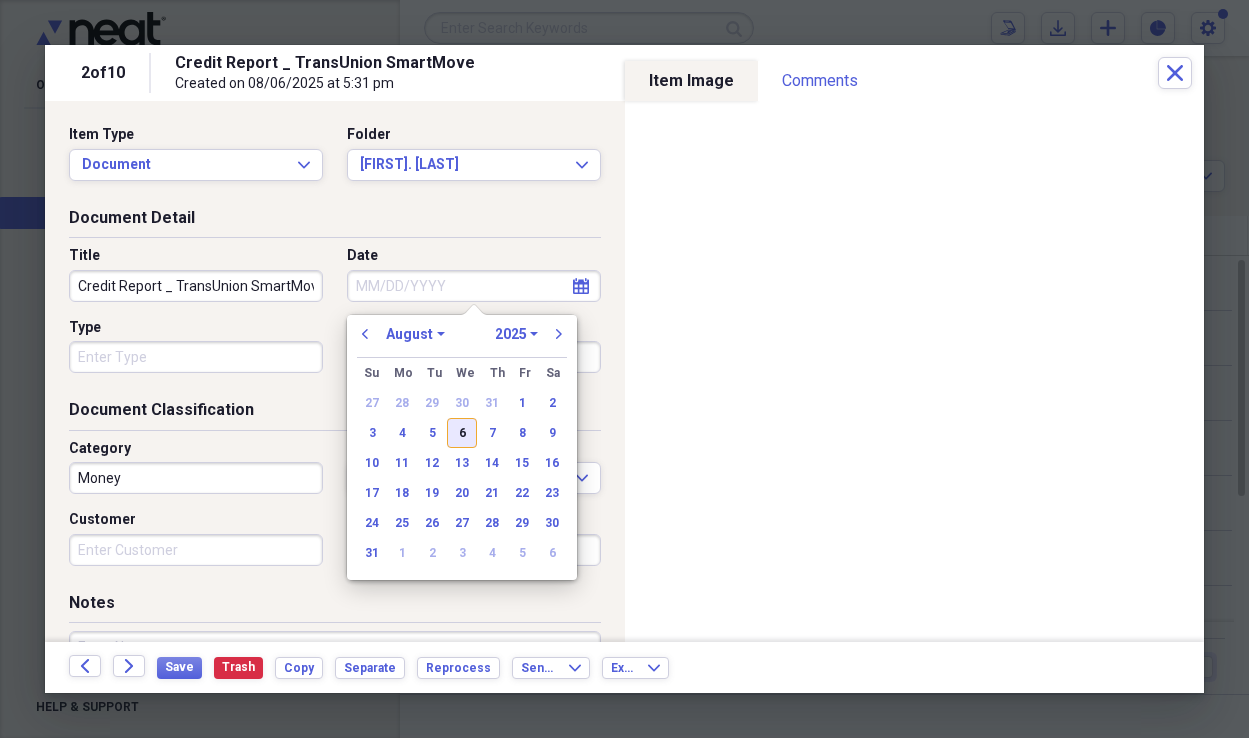 click on "6" at bounding box center (462, 433) 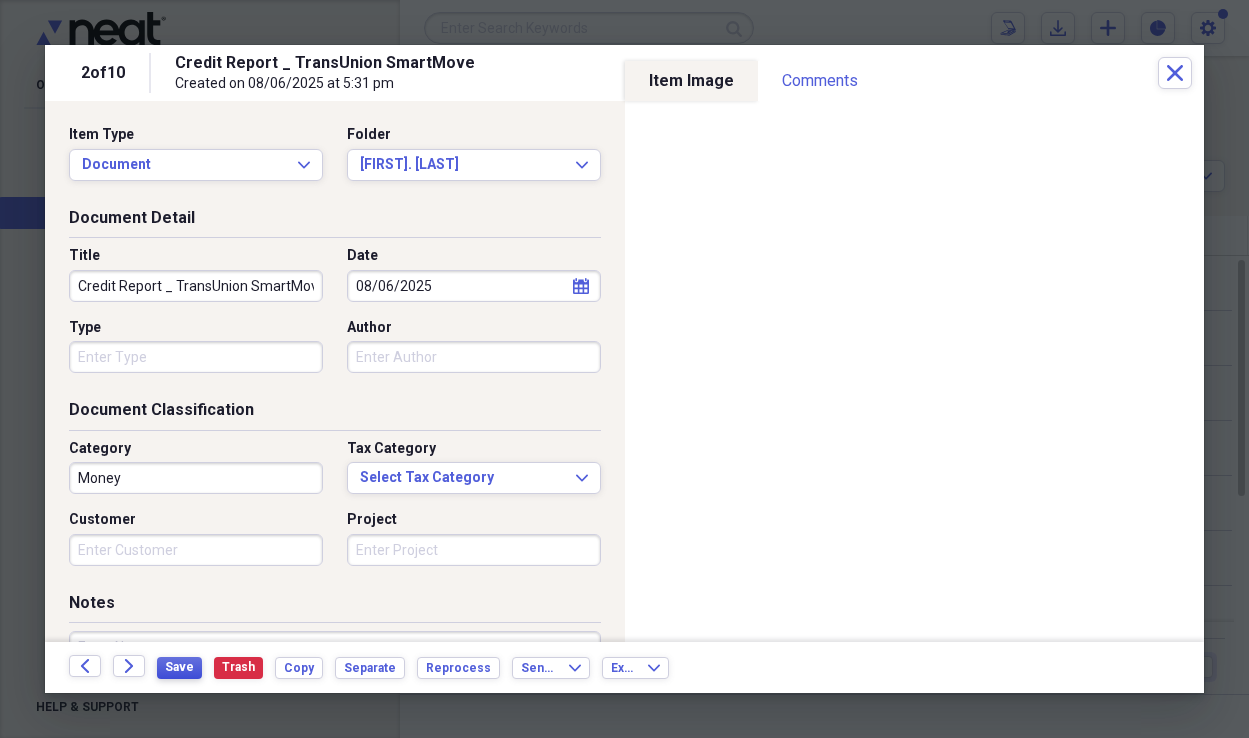 click on "Save" at bounding box center [179, 667] 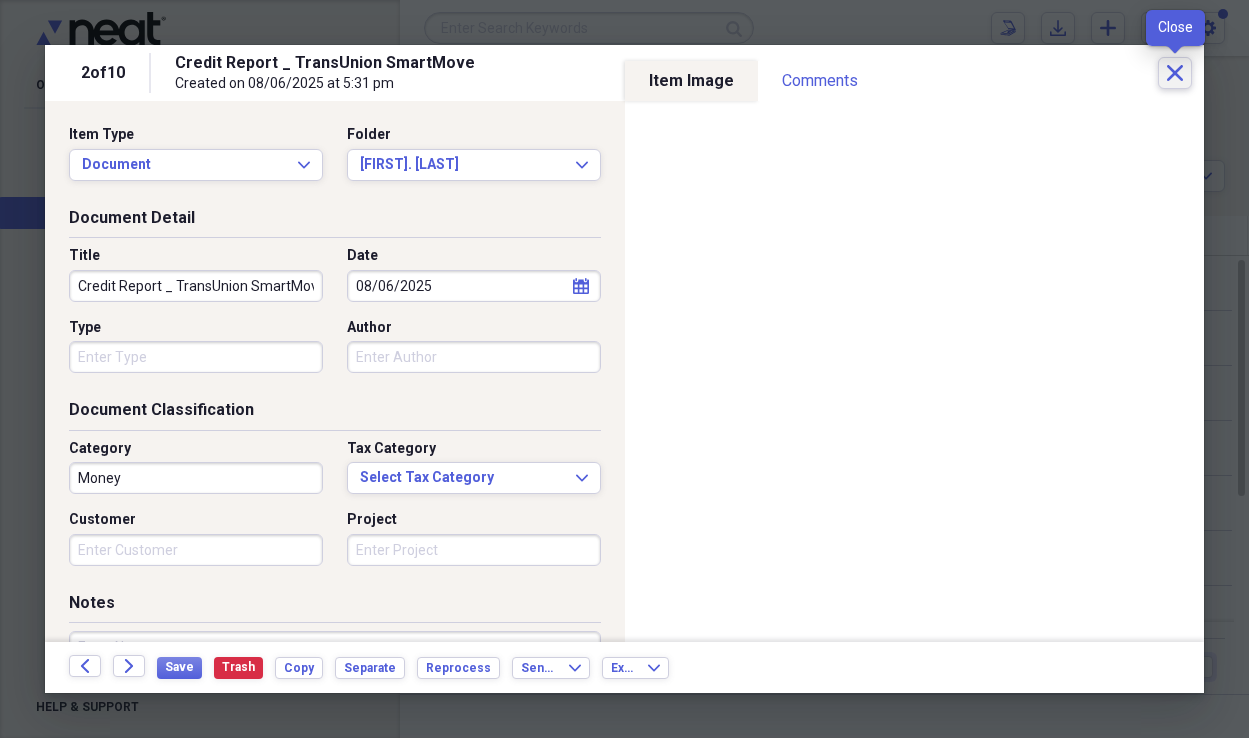 click 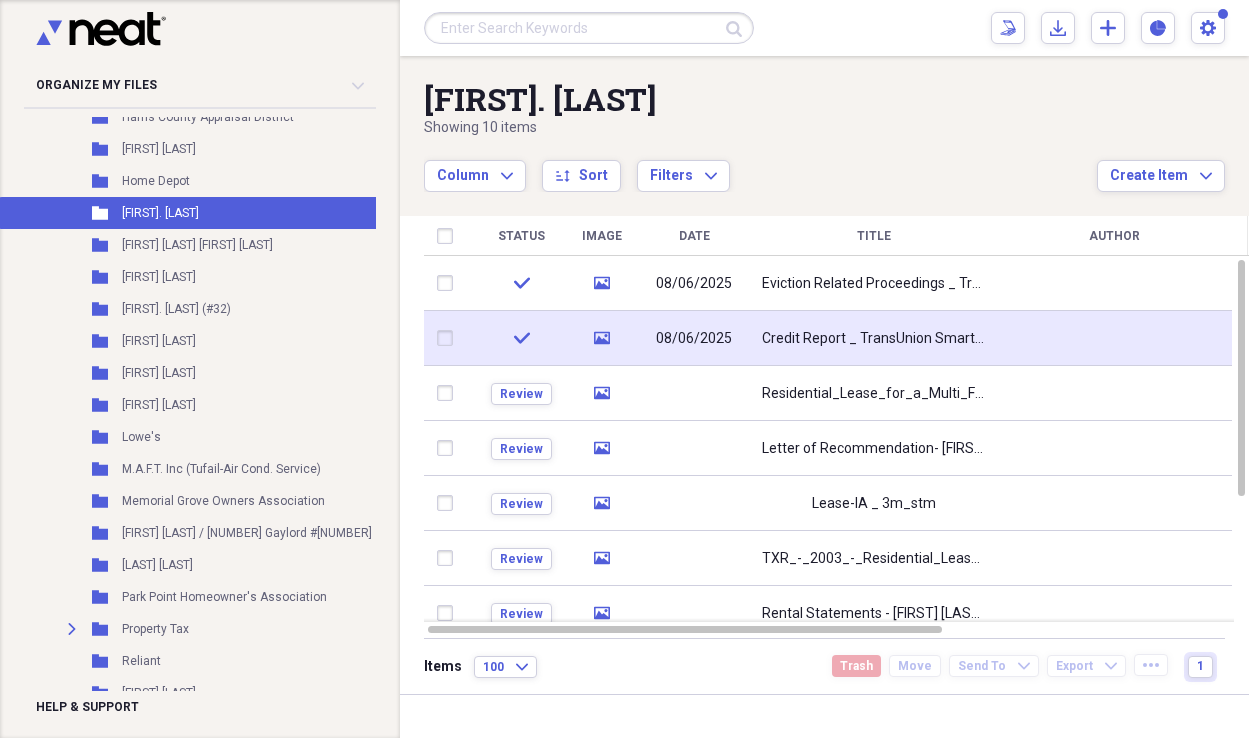 click on "Credit Report _ TransUnion SmartMove" at bounding box center [874, 339] 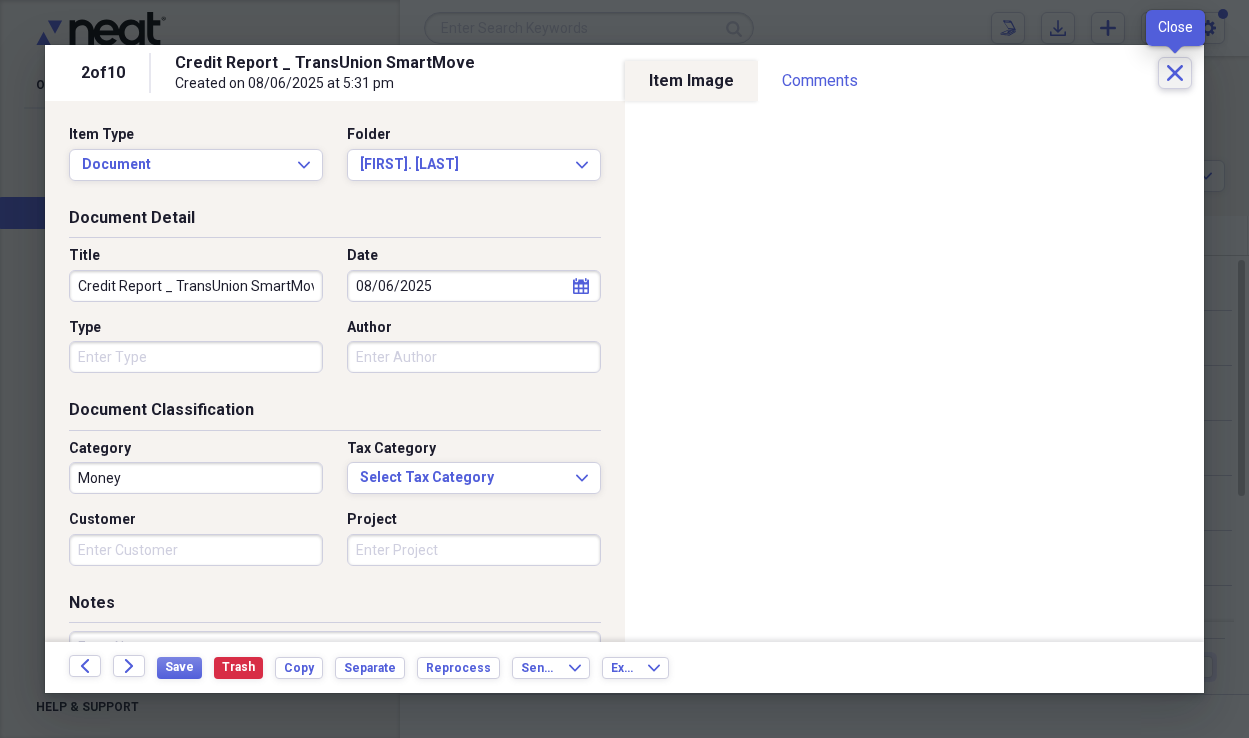 click 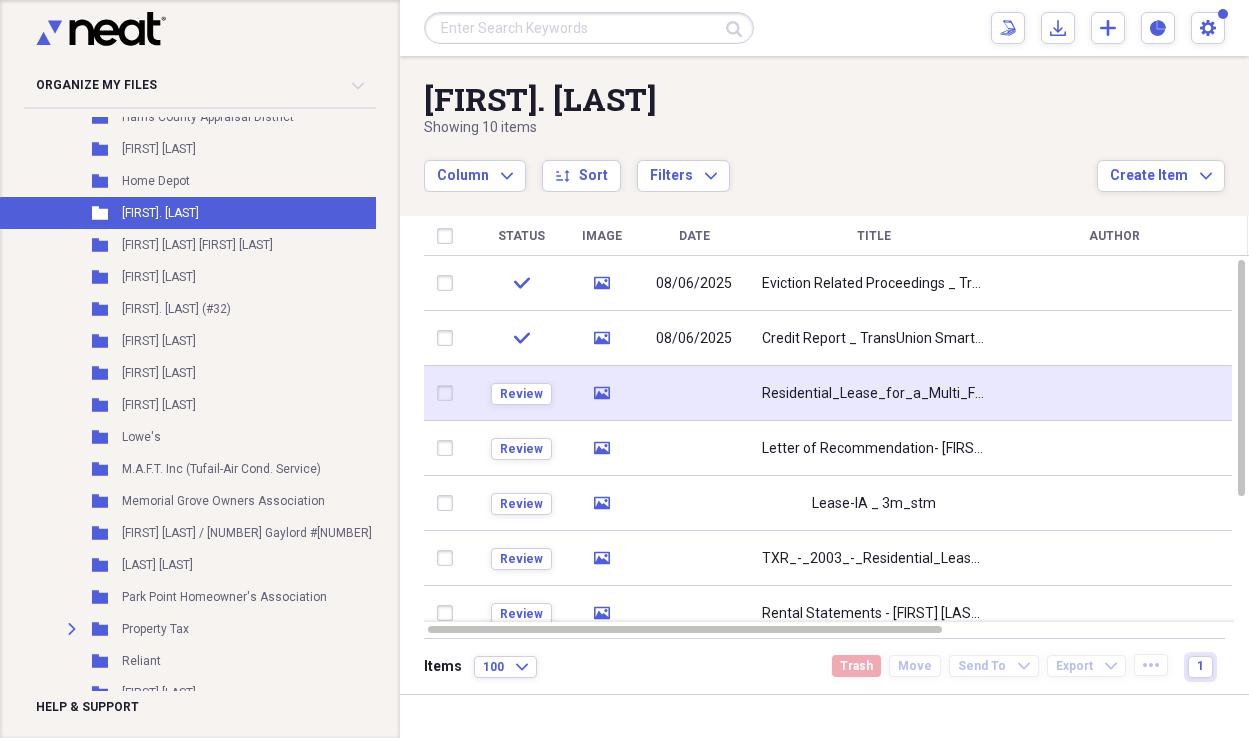 click on "Residential_Lease_for_a_Multi_Family_Property_Unit___7_22 (1)" at bounding box center (874, 394) 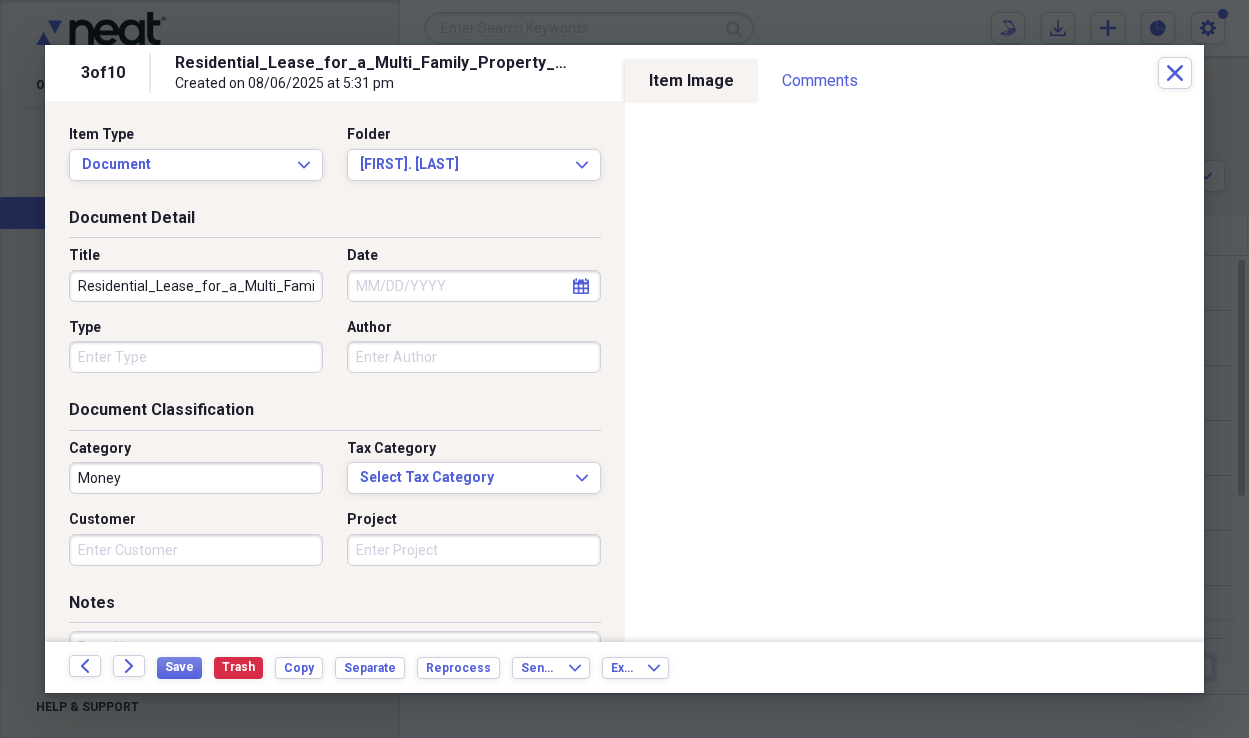 click 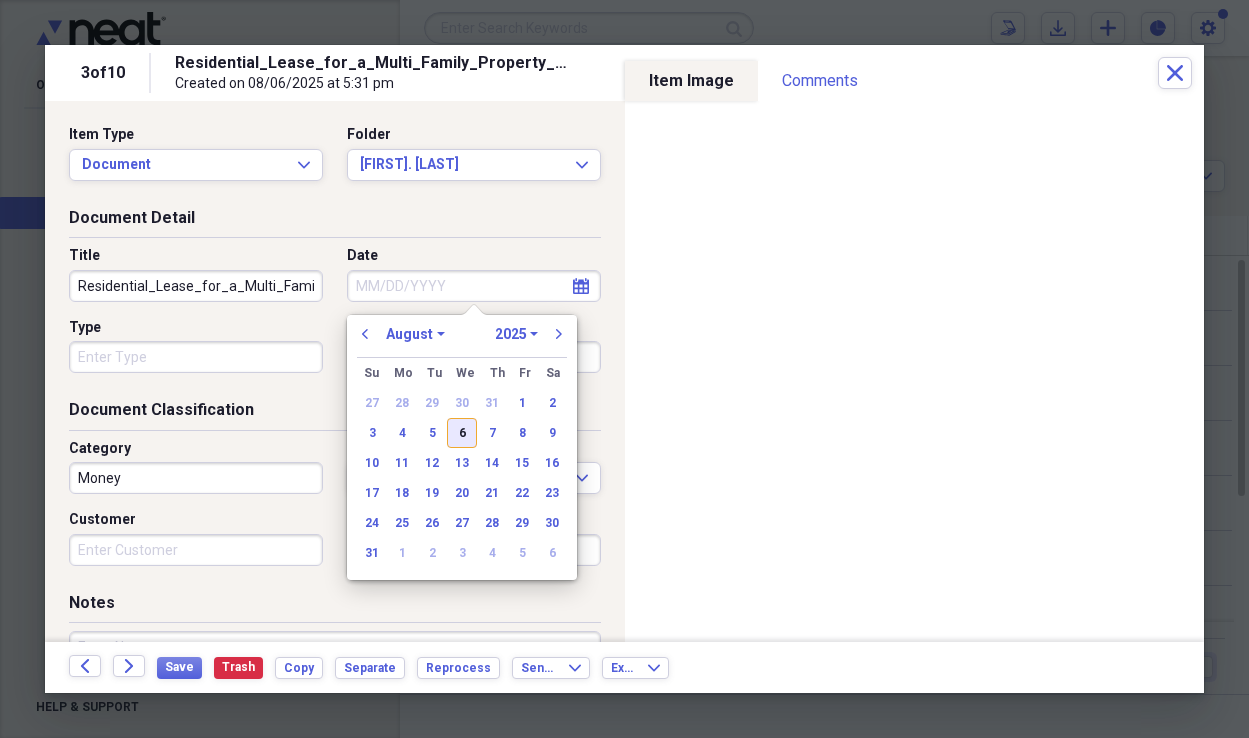 click on "6" at bounding box center [462, 433] 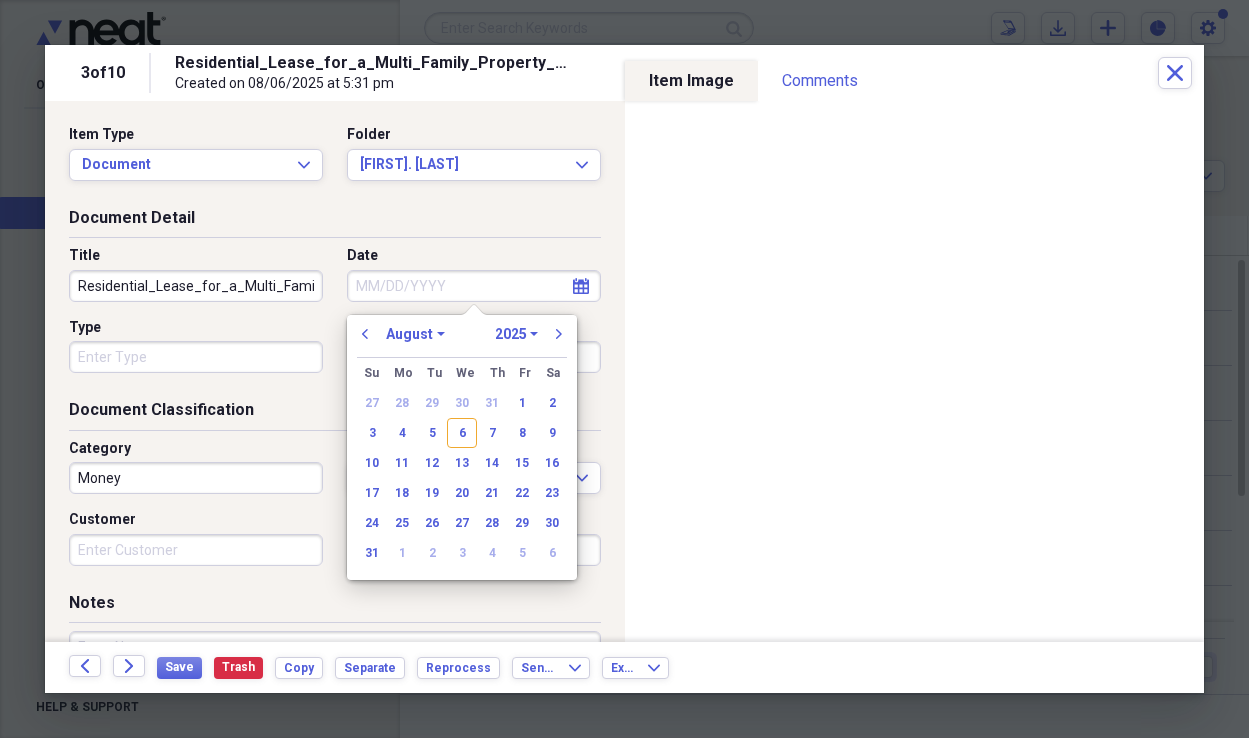 type on "08/06/2025" 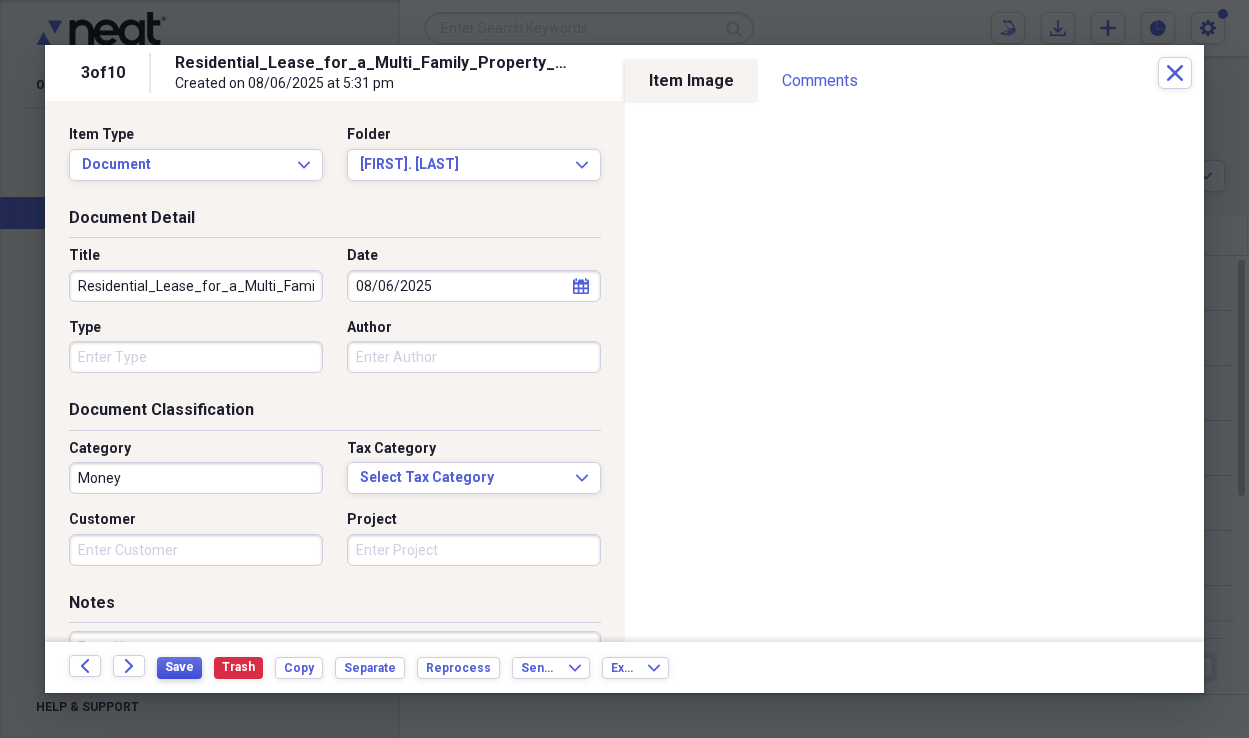 click on "Save" at bounding box center [179, 667] 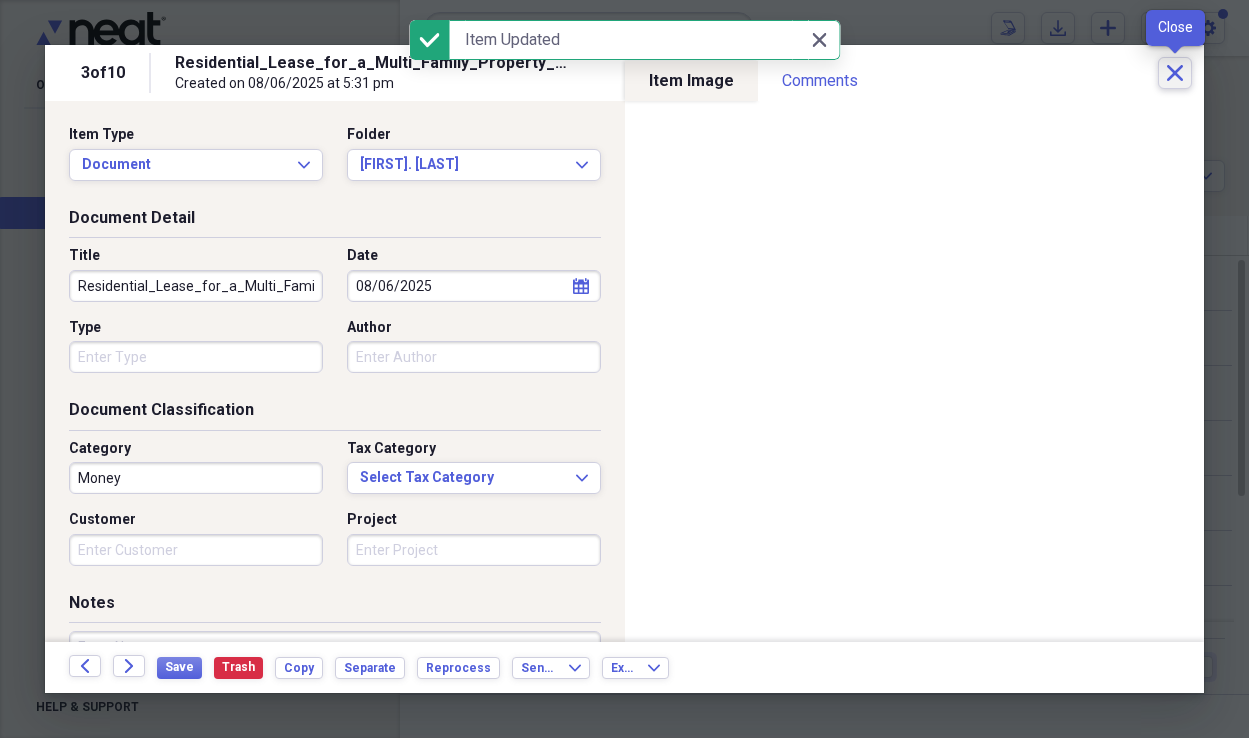 click 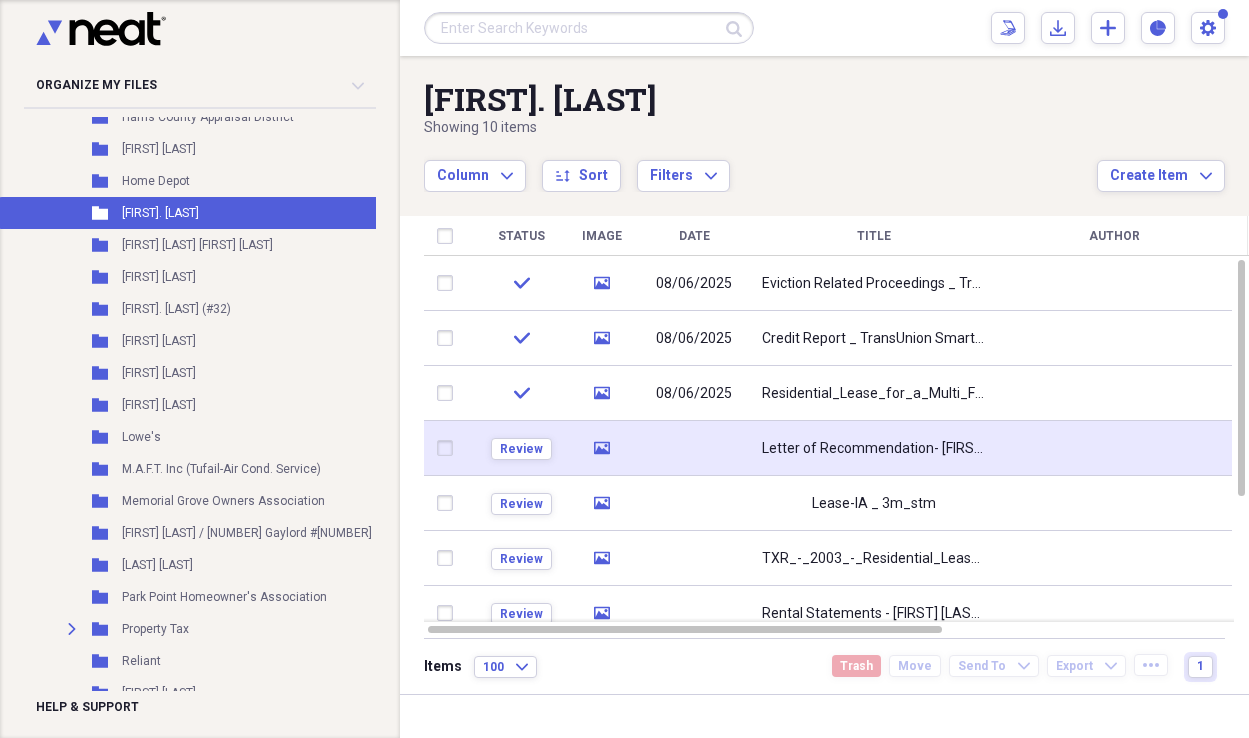 click on "Letter of Recommendation- [FIRST] [LAST]" at bounding box center (874, 449) 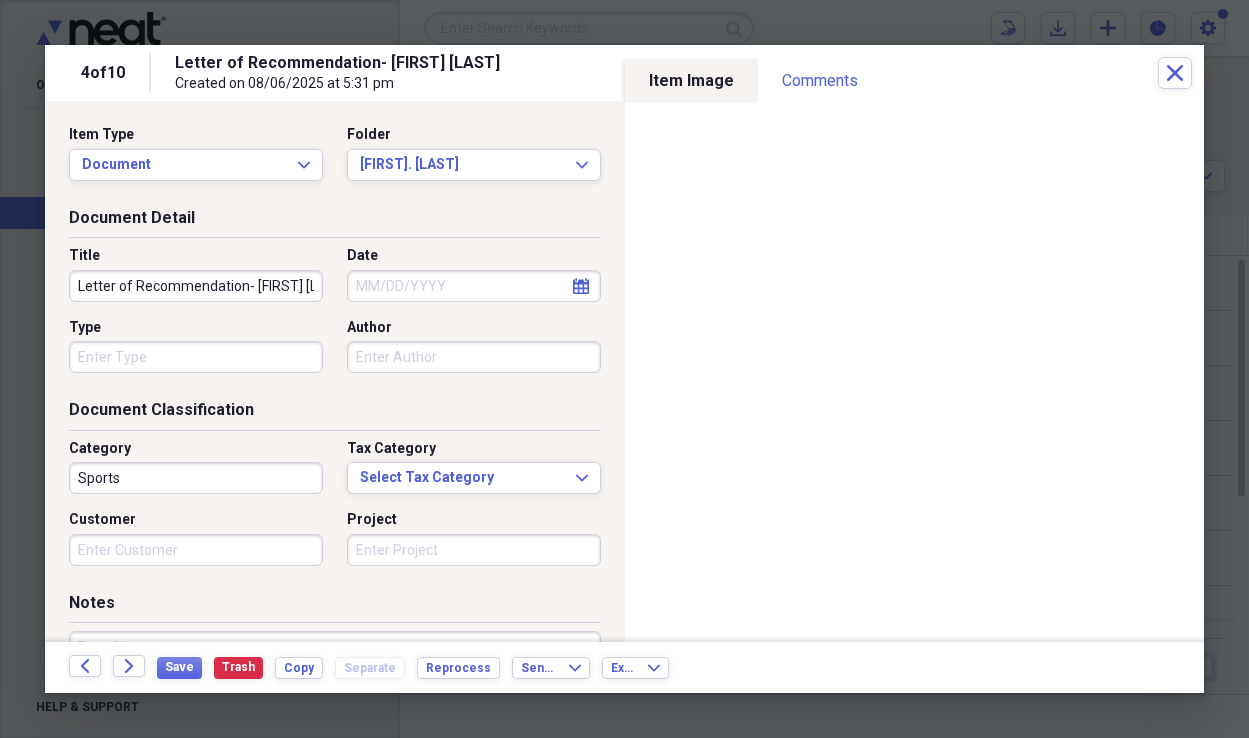 click on "calendar" 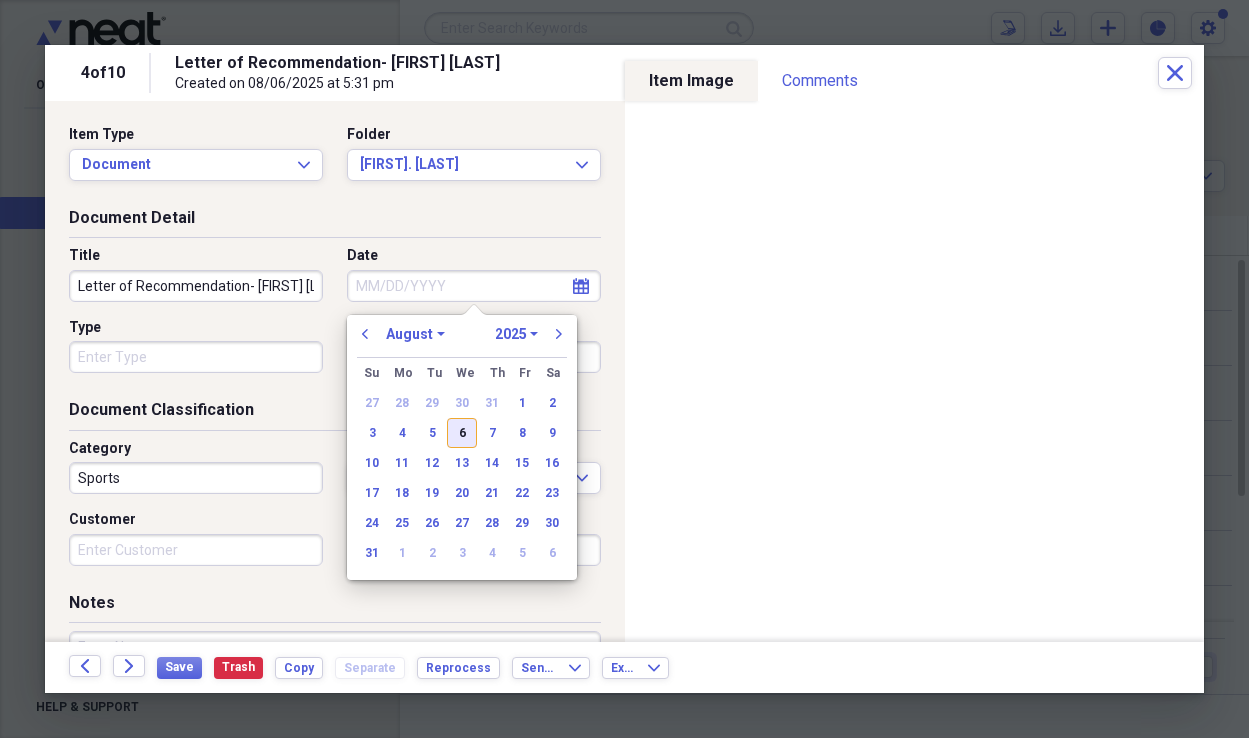 click on "6" at bounding box center [462, 433] 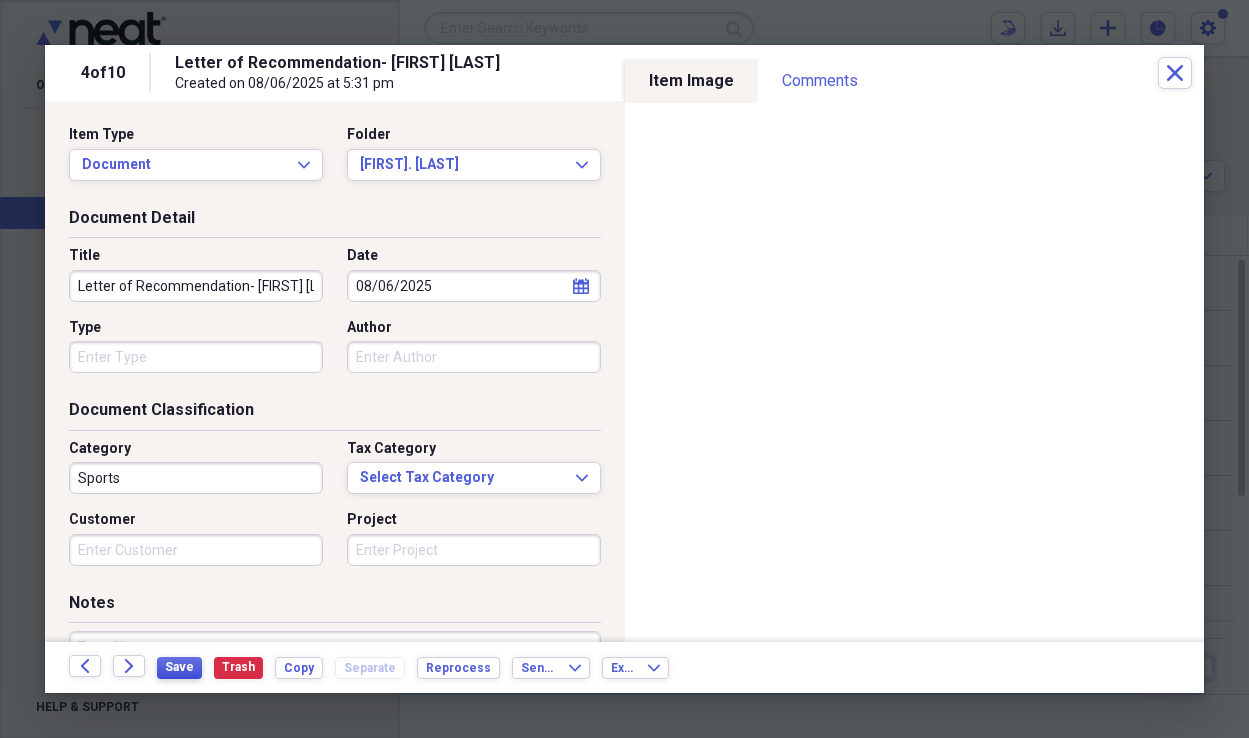 click on "Save" at bounding box center [179, 667] 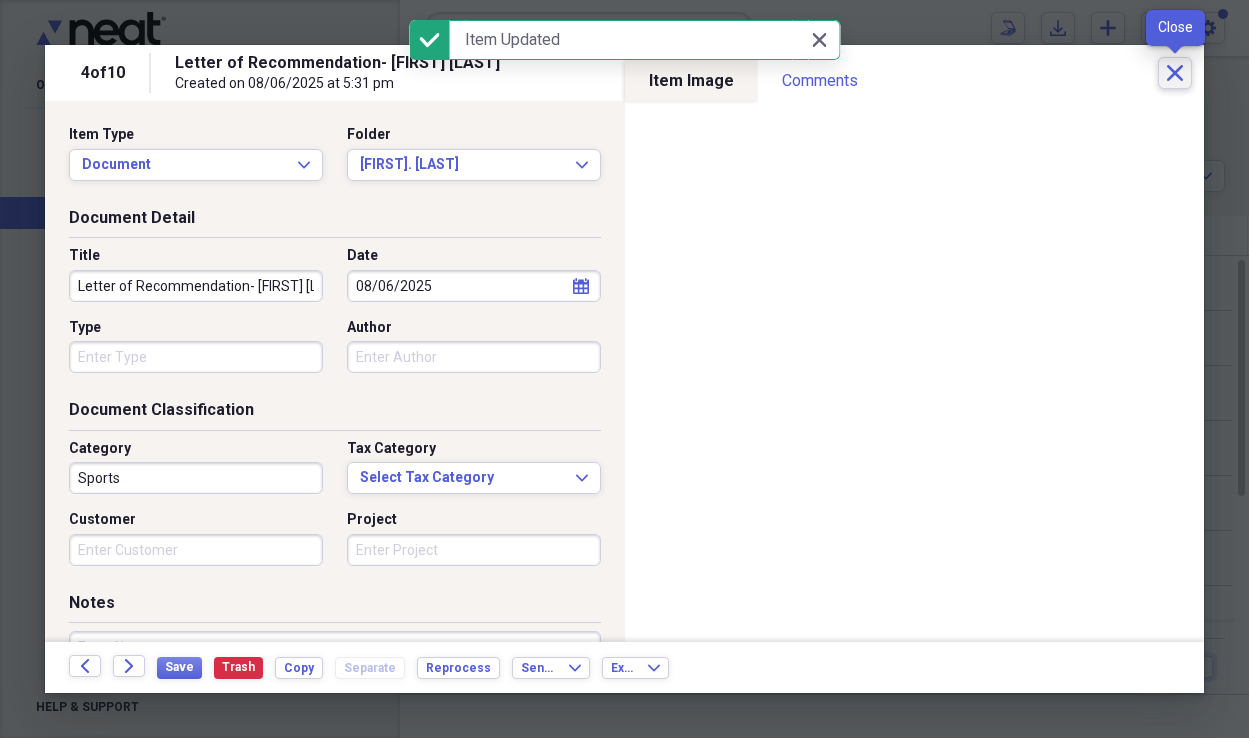 click 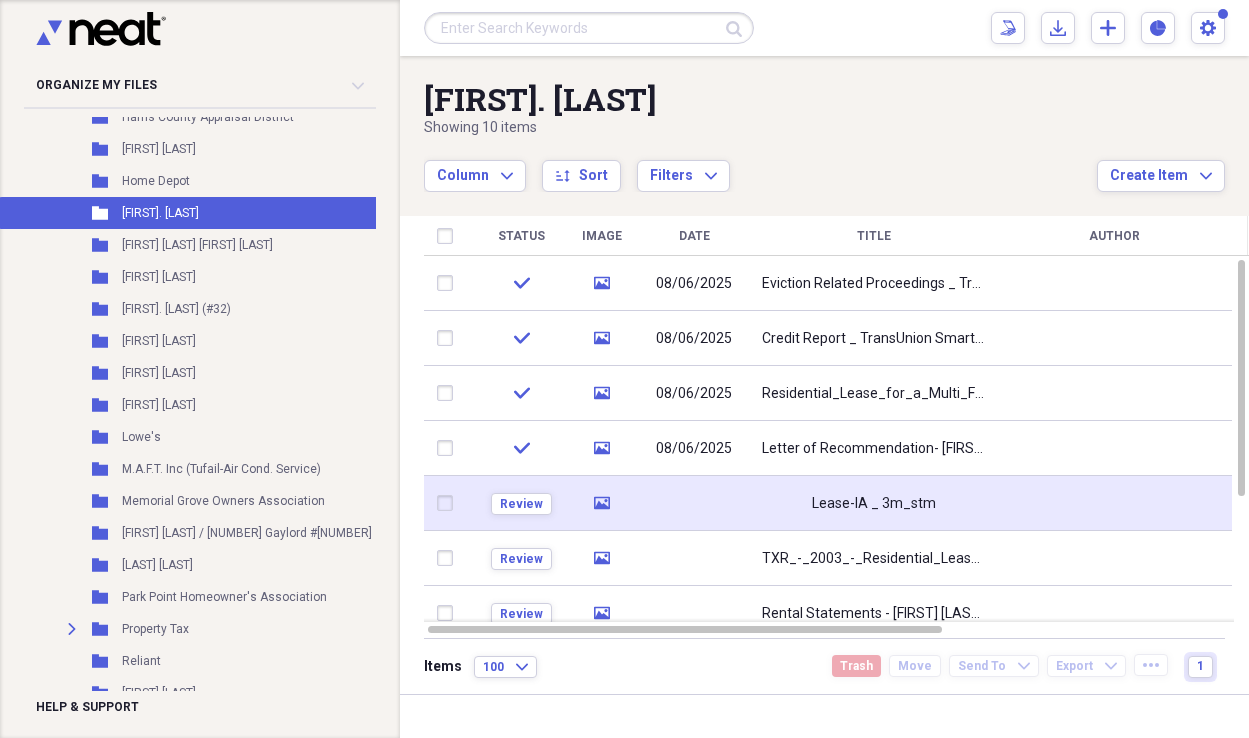 click on "Lease-IA _ 3m_stm" at bounding box center [874, 504] 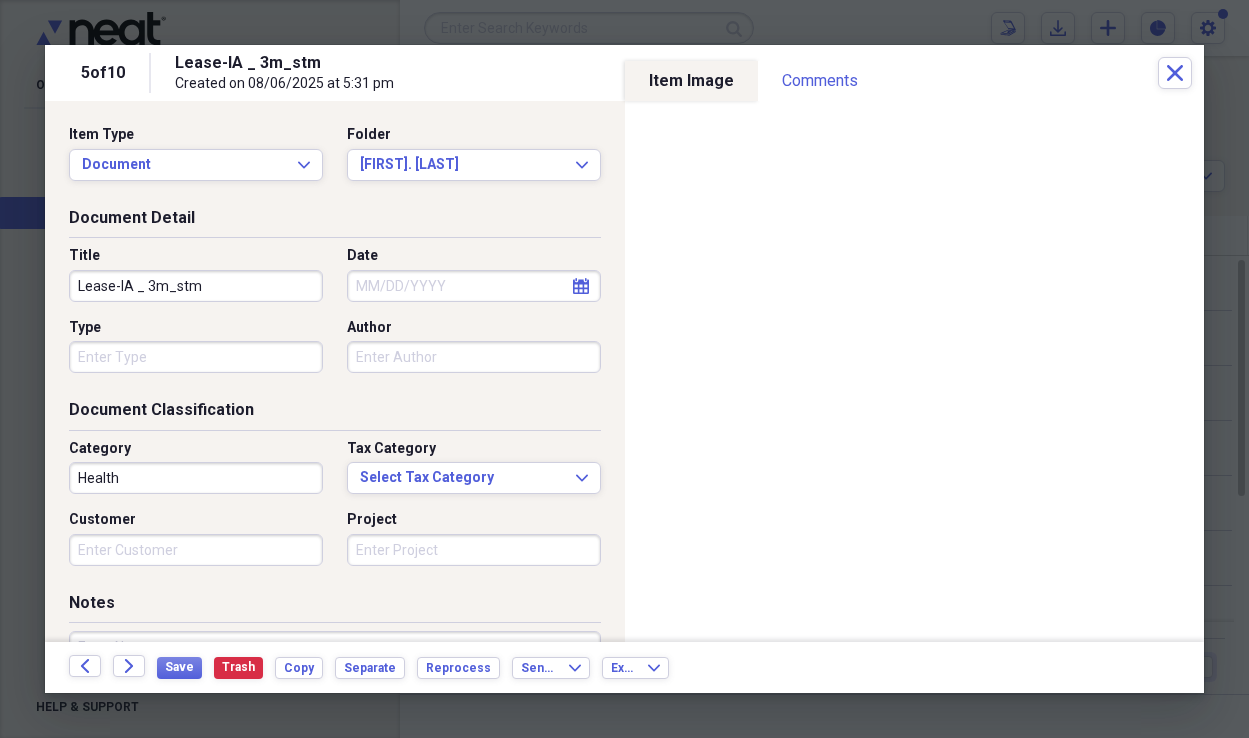 click 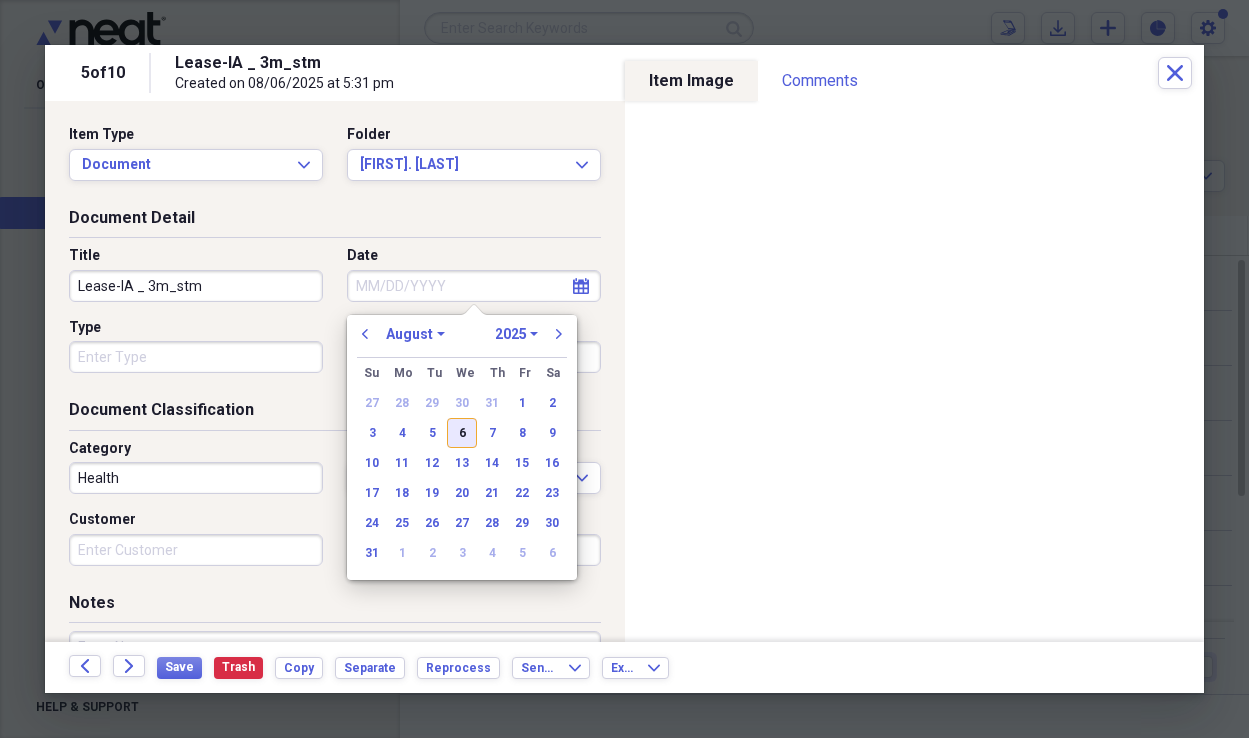 click on "6" at bounding box center (462, 433) 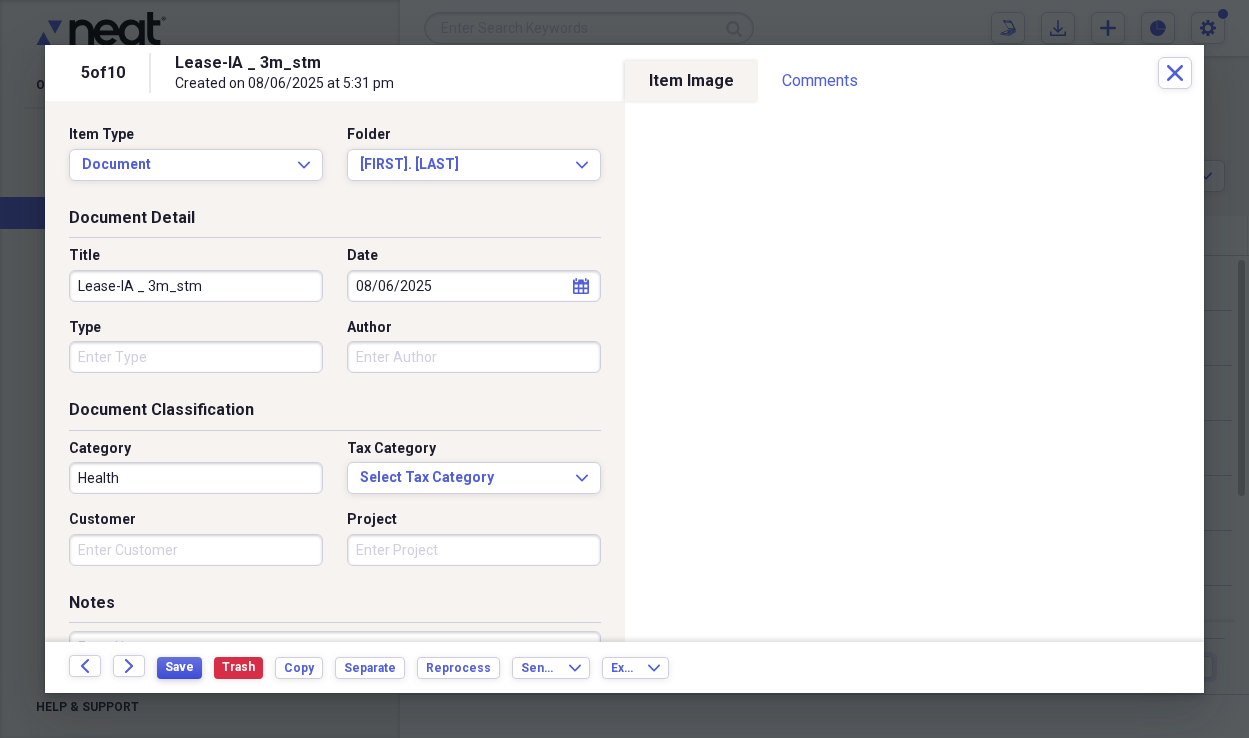 click on "Save" at bounding box center [179, 667] 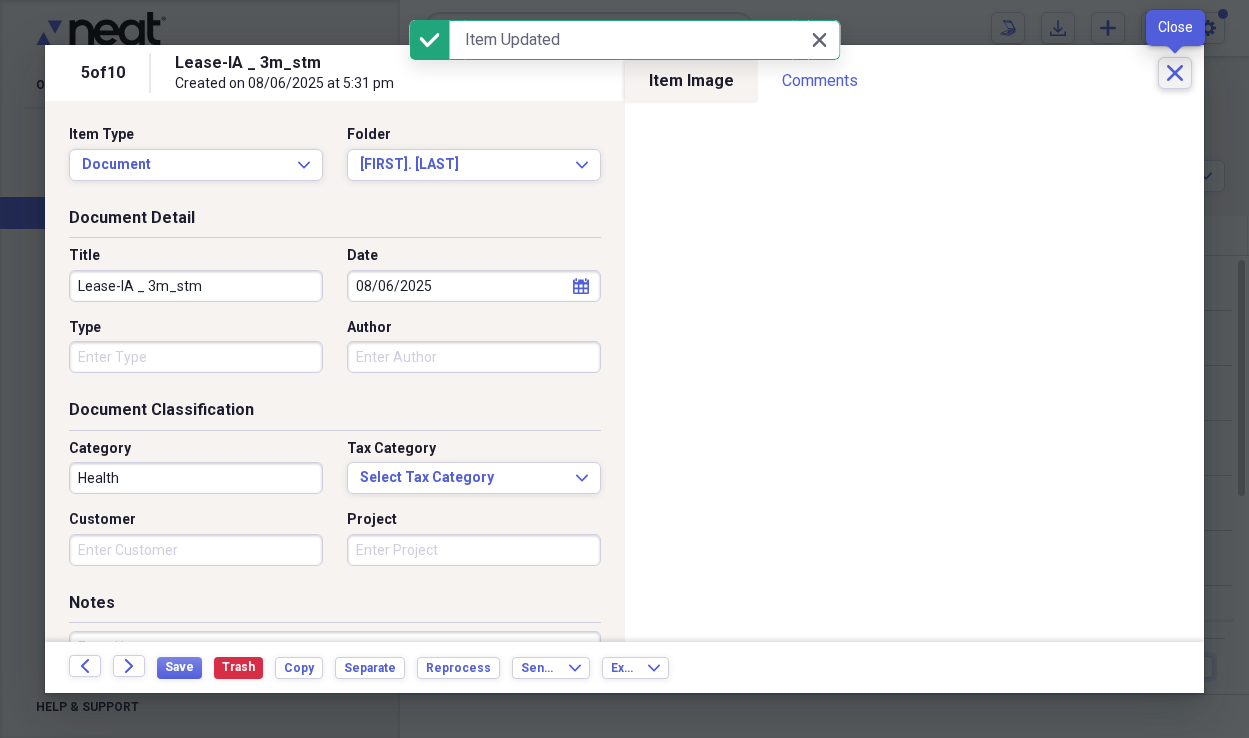 click 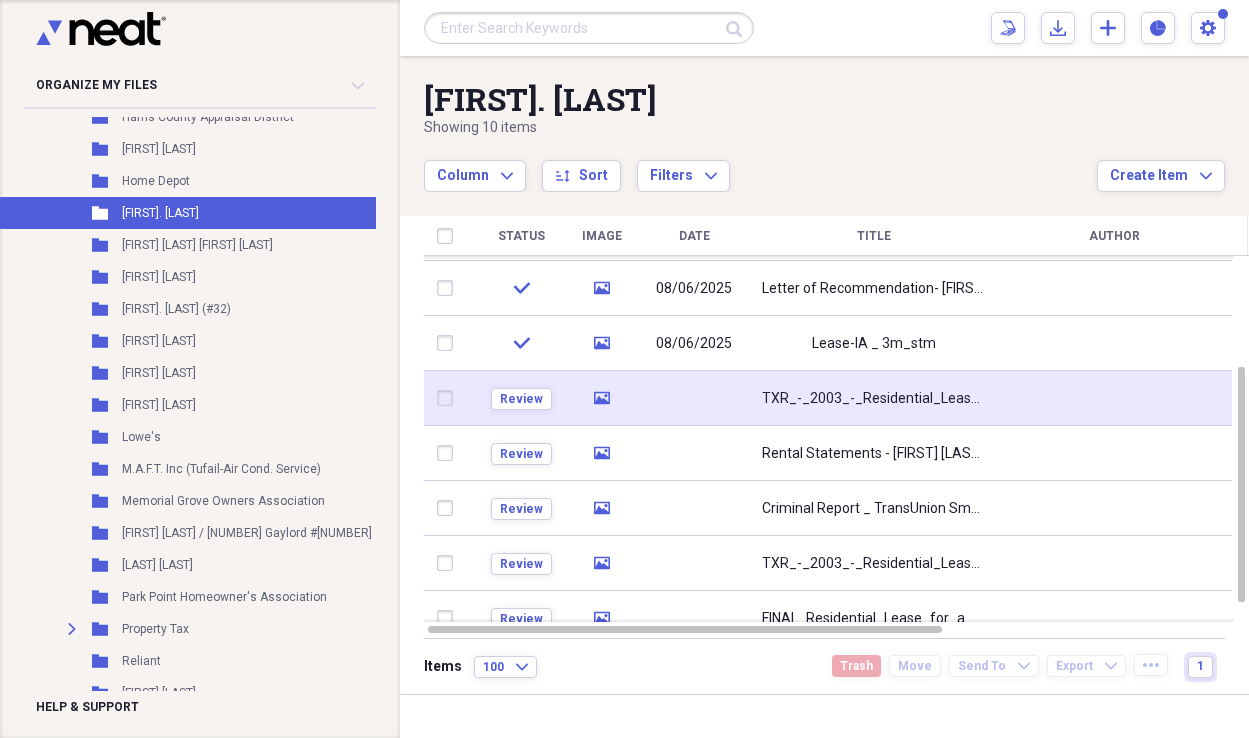 click on "TXR_-_2003_-_Residential_Lease_Application_(1)" at bounding box center (874, 399) 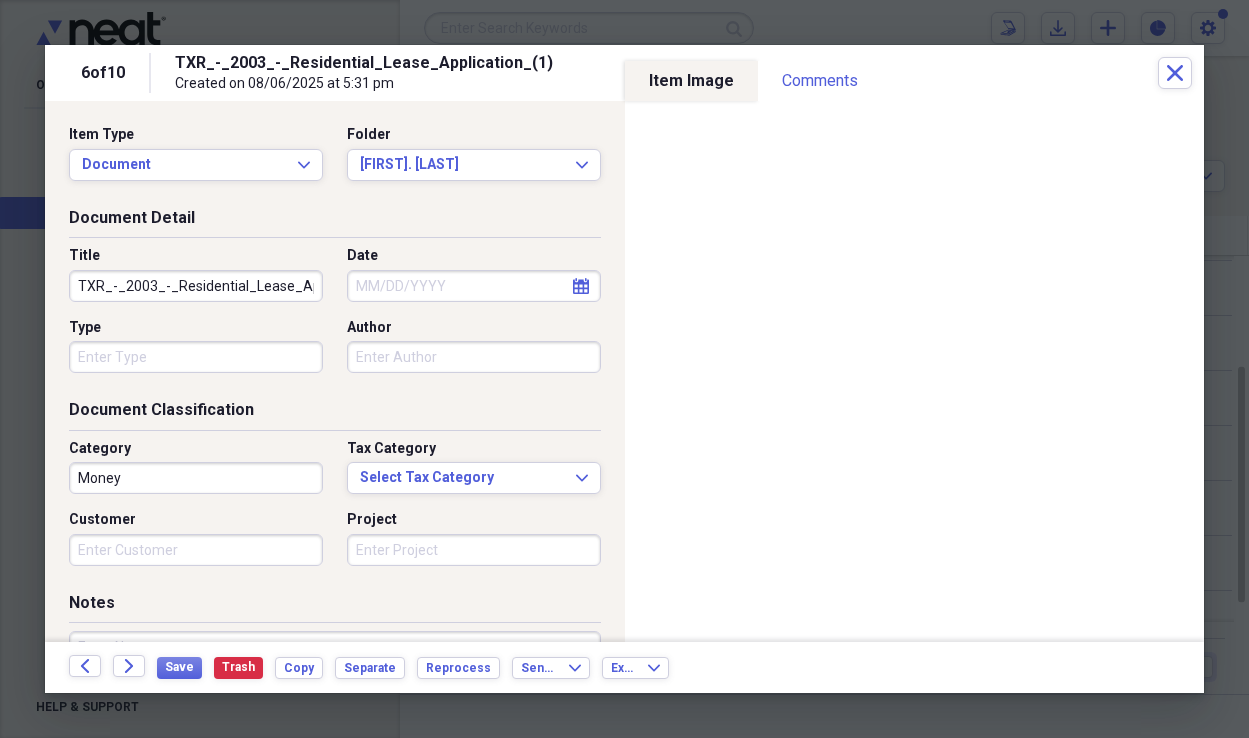 click on "calendar" 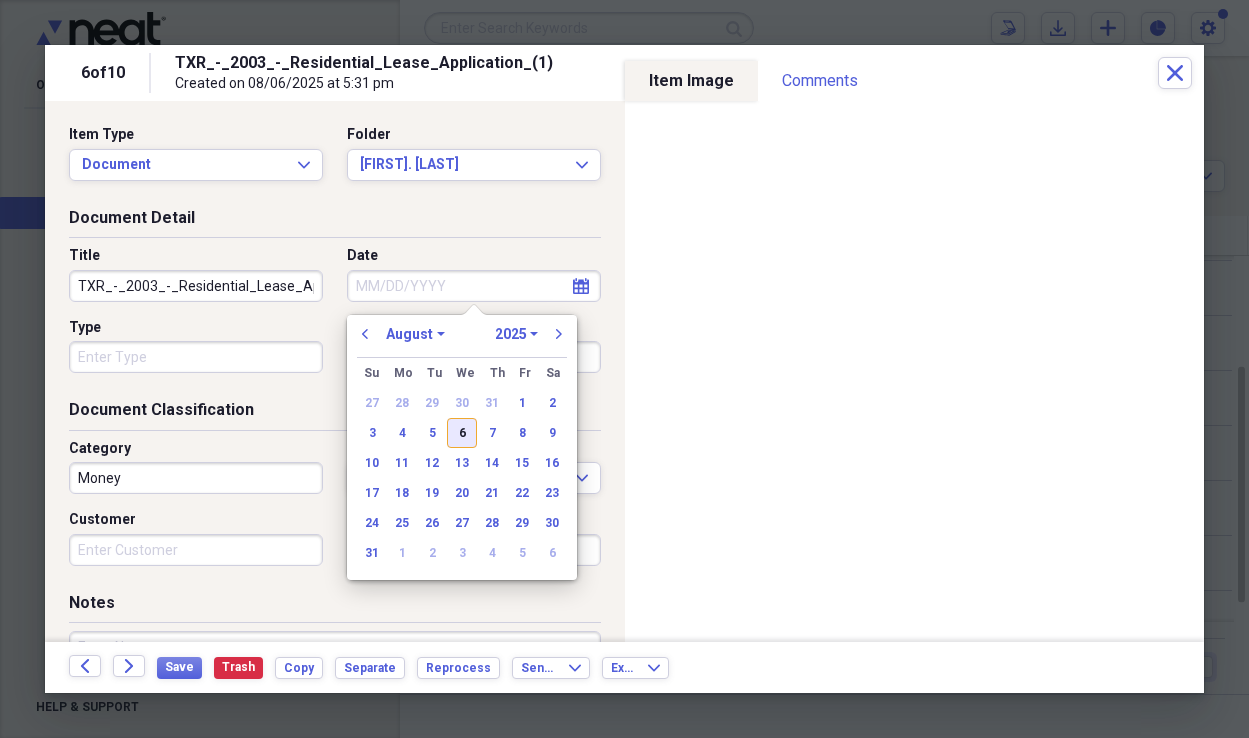 click on "6" at bounding box center (462, 433) 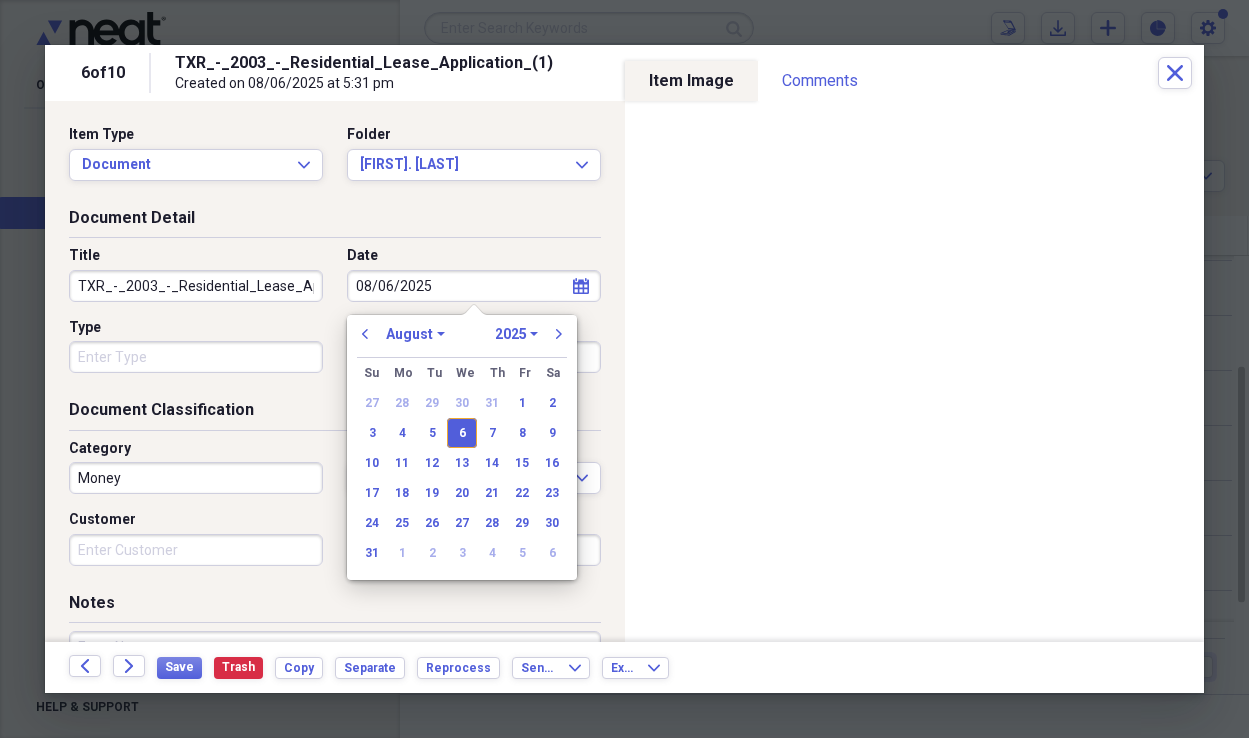 type on "08/06/2025" 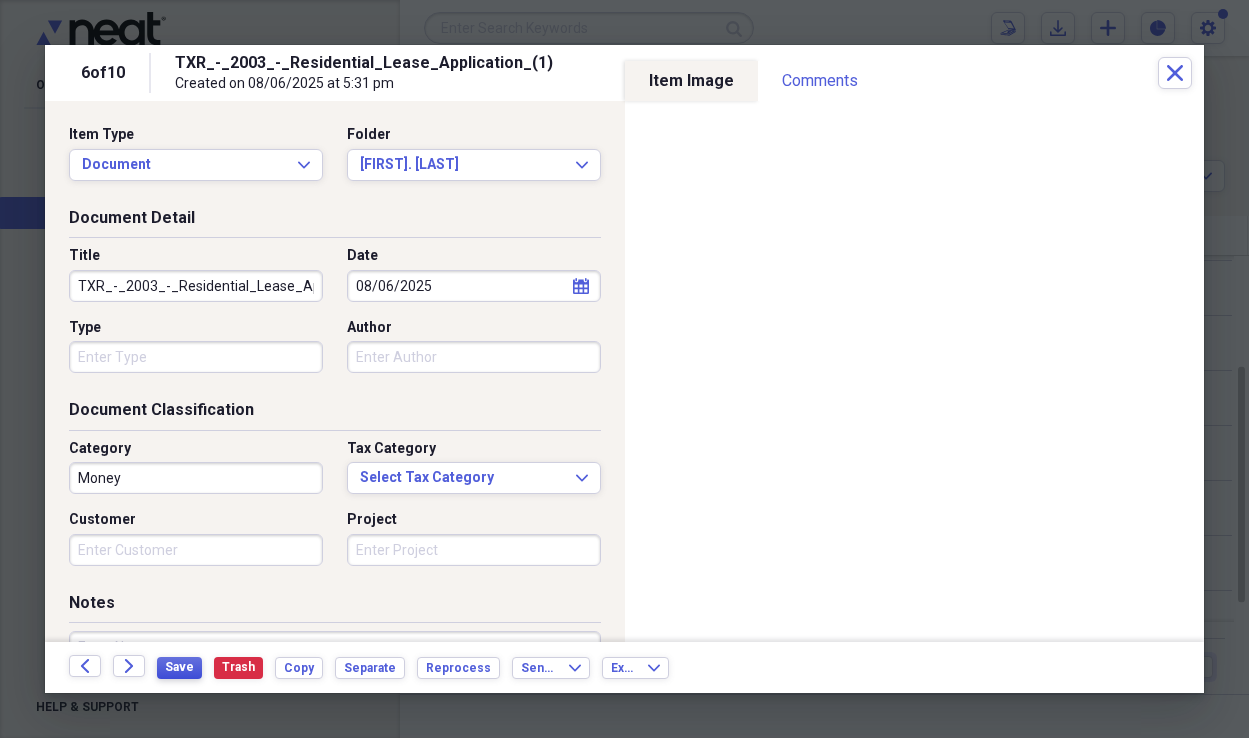 click on "Save" at bounding box center (179, 667) 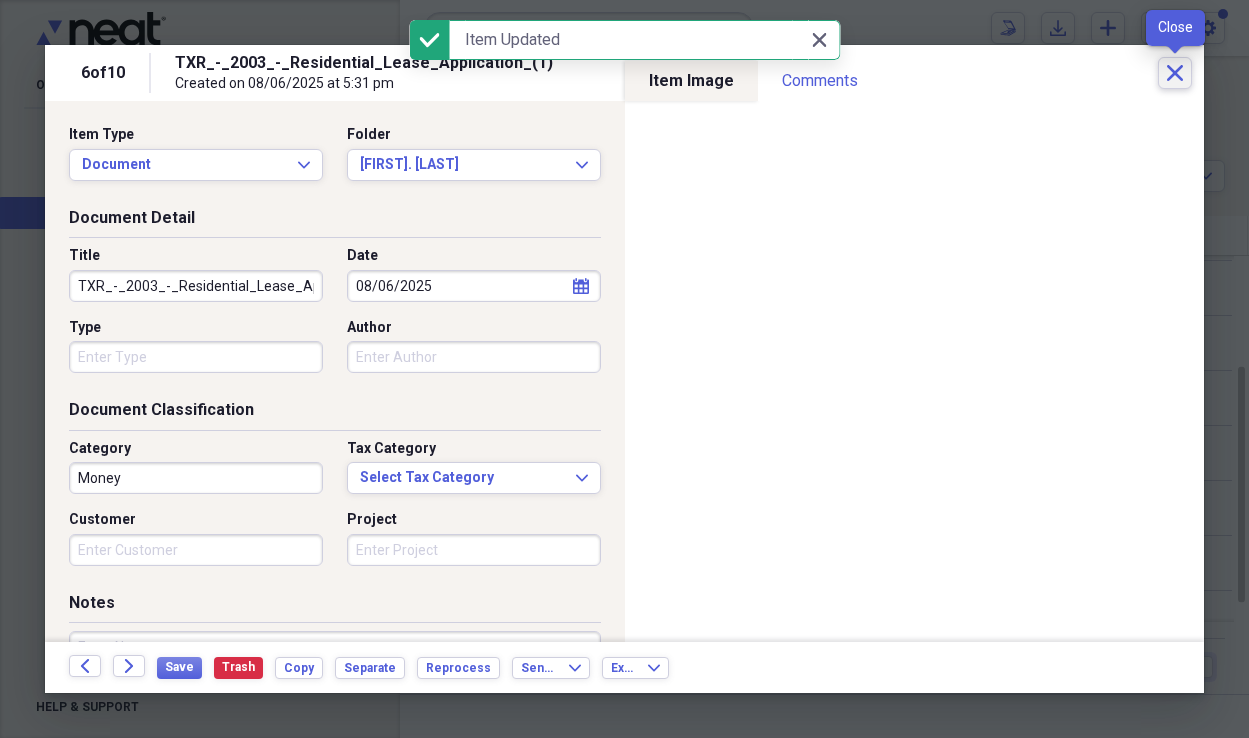 click on "Close" 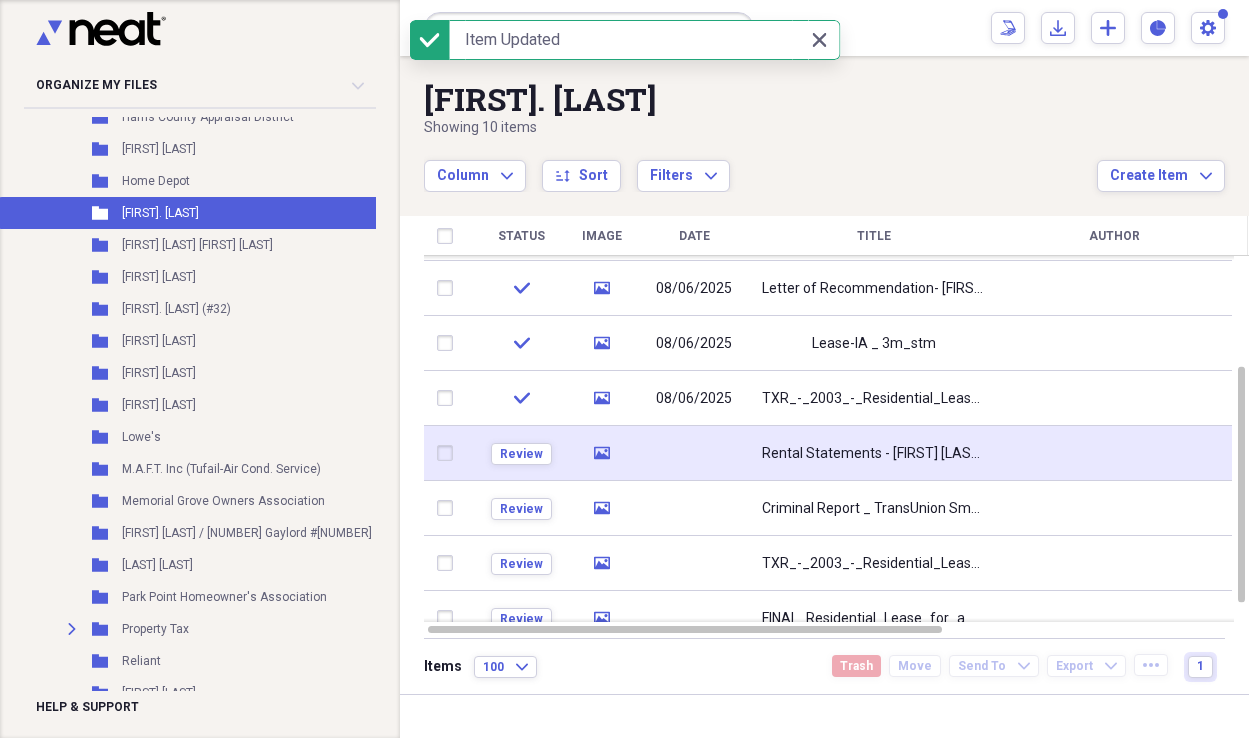 click on "Rental Statements - [FIRST] [LAST] 2025pdf" at bounding box center (874, 454) 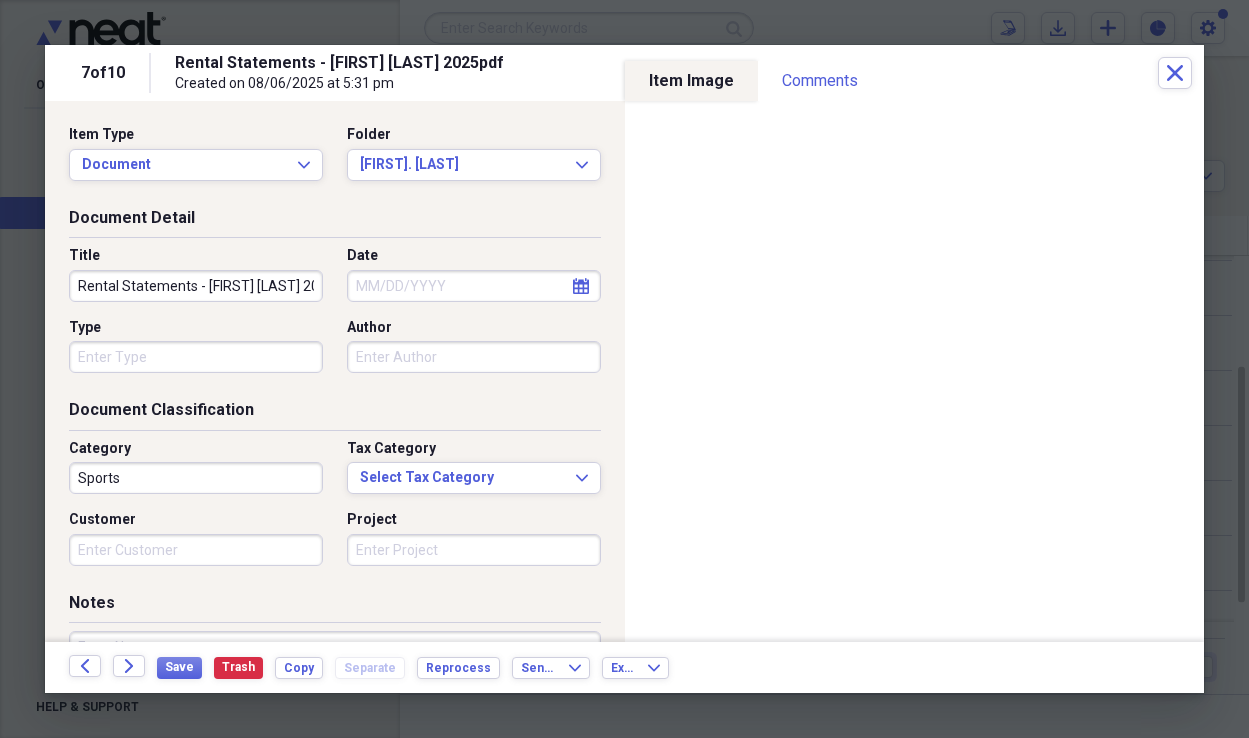 click 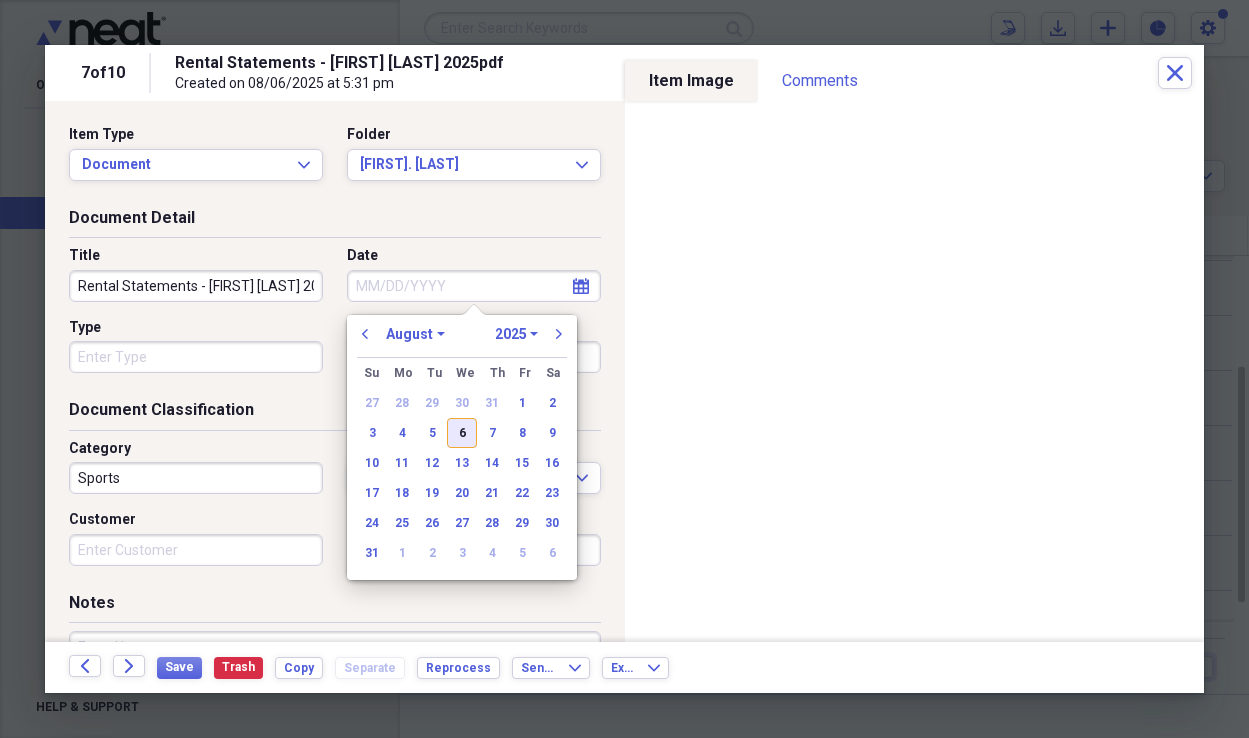 click on "6" at bounding box center [462, 433] 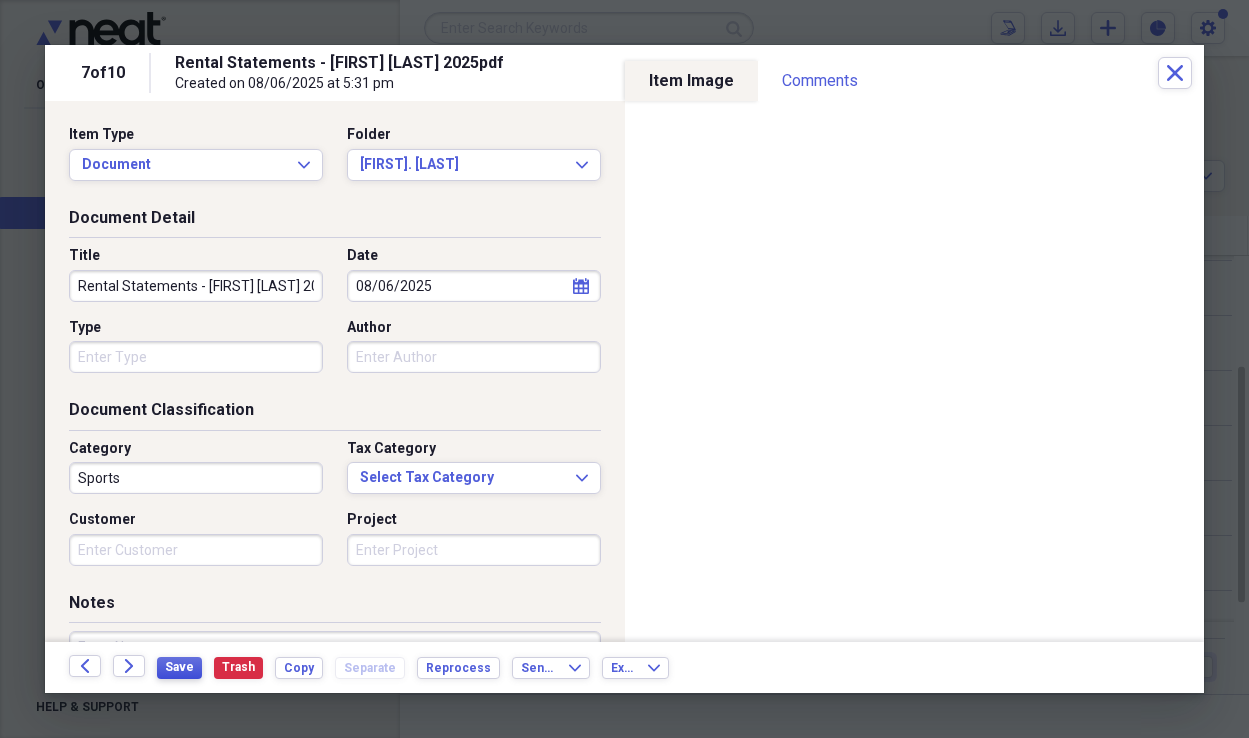 click on "Save" at bounding box center (179, 667) 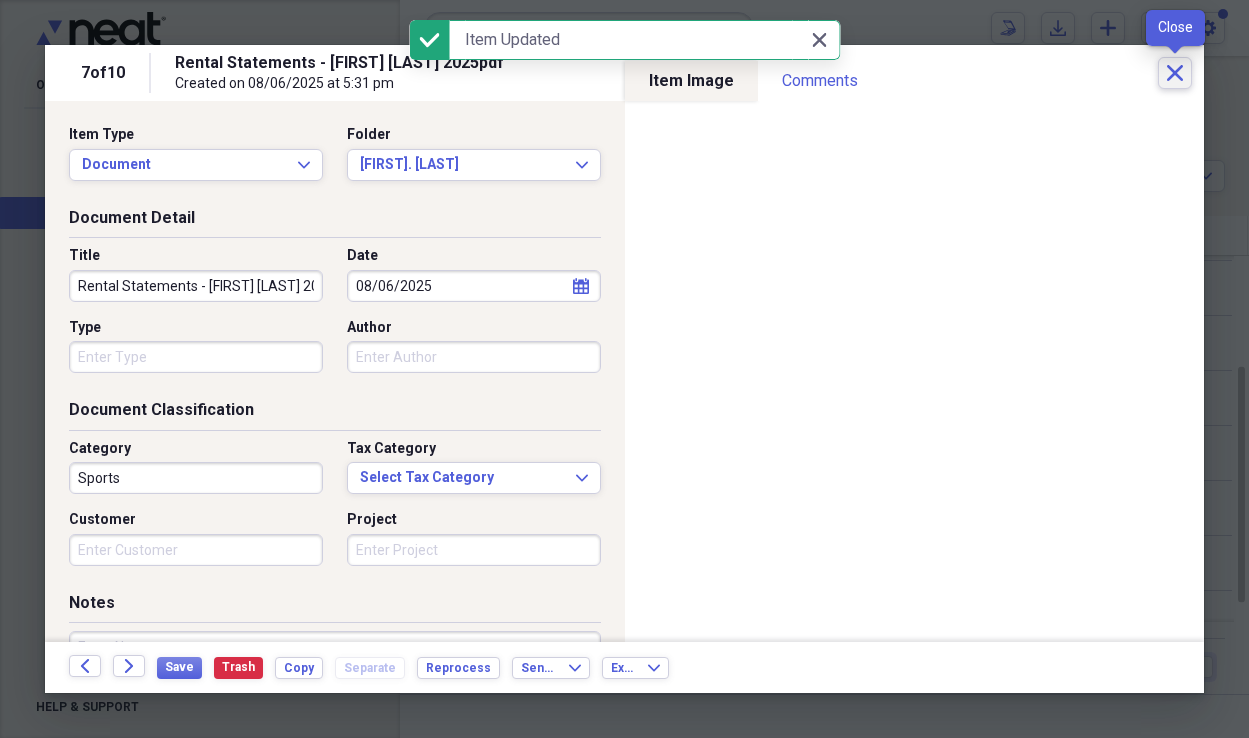 click 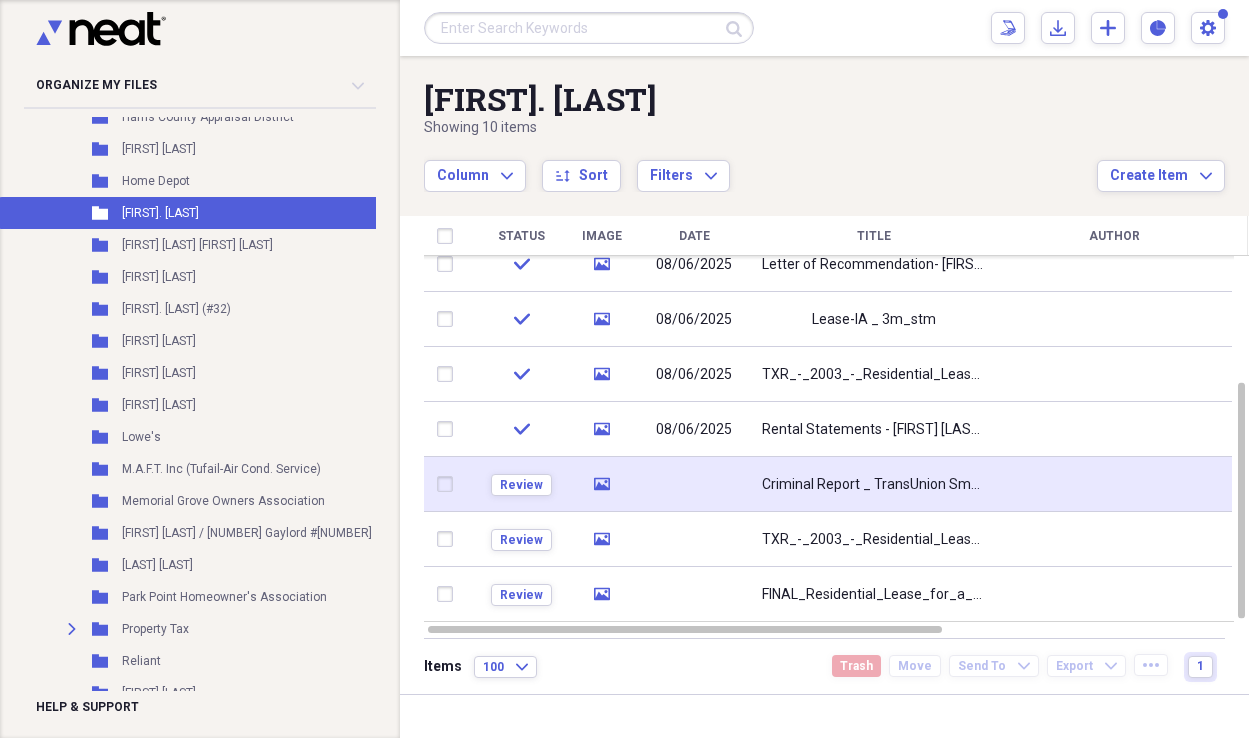 click on "Criminal Report _ TransUnion SmartMove" at bounding box center (874, 485) 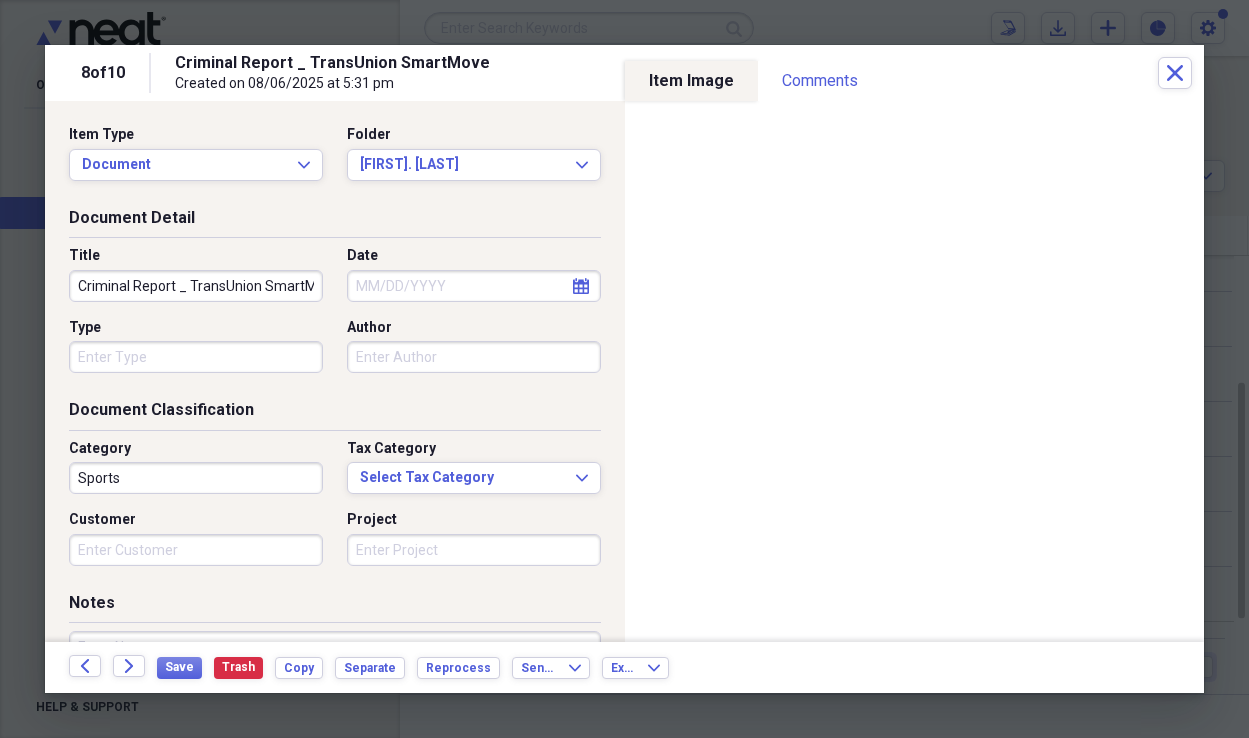 click 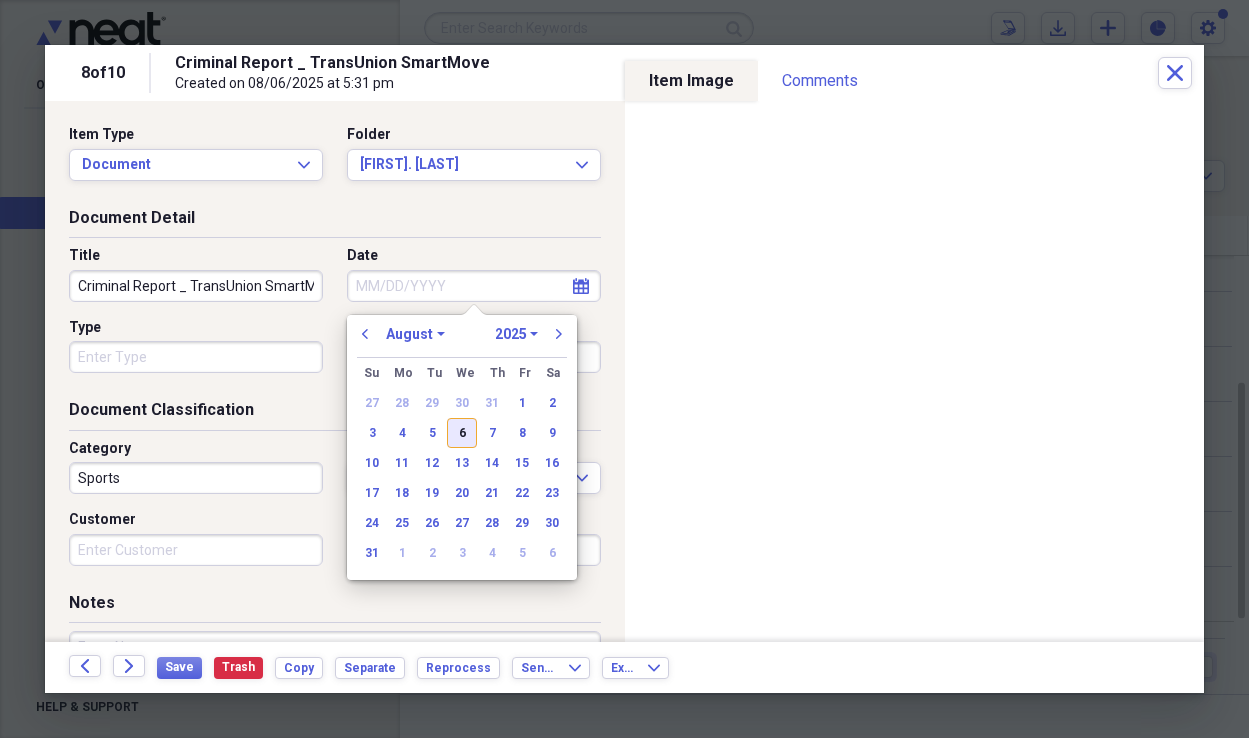 click on "6" at bounding box center [462, 433] 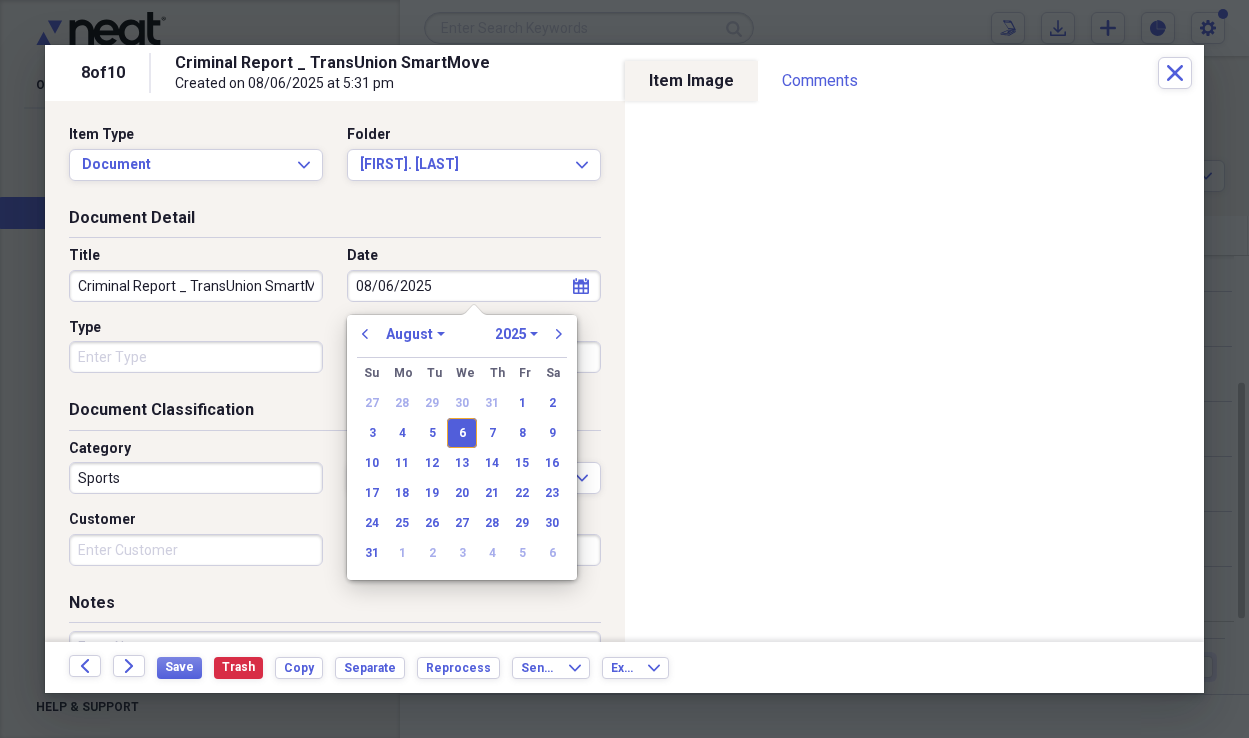 type on "08/06/2025" 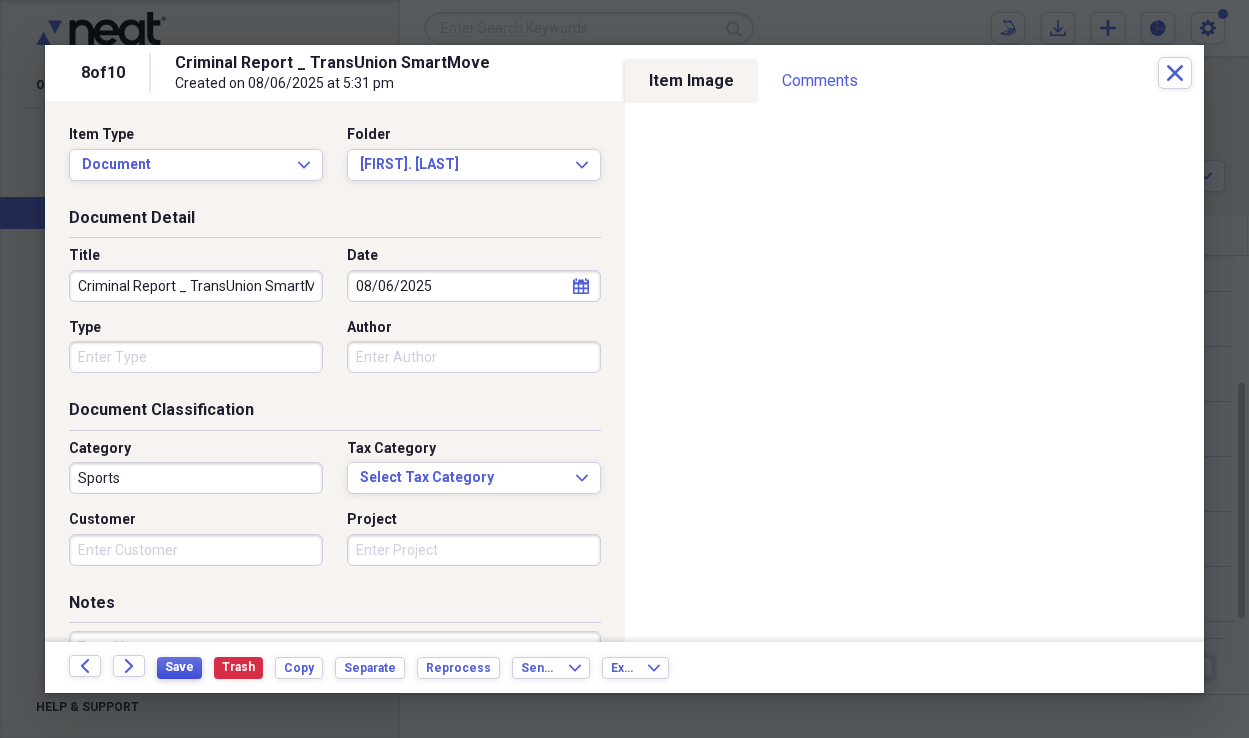click on "Save" at bounding box center (179, 667) 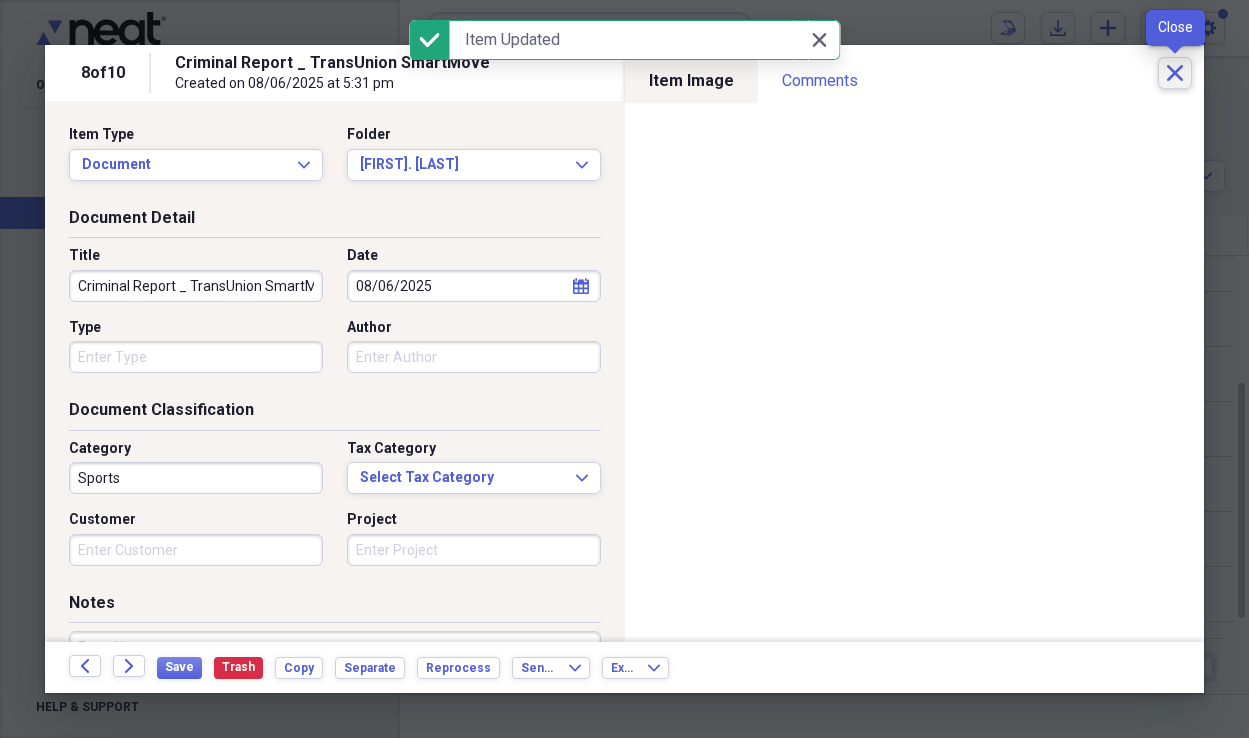 click 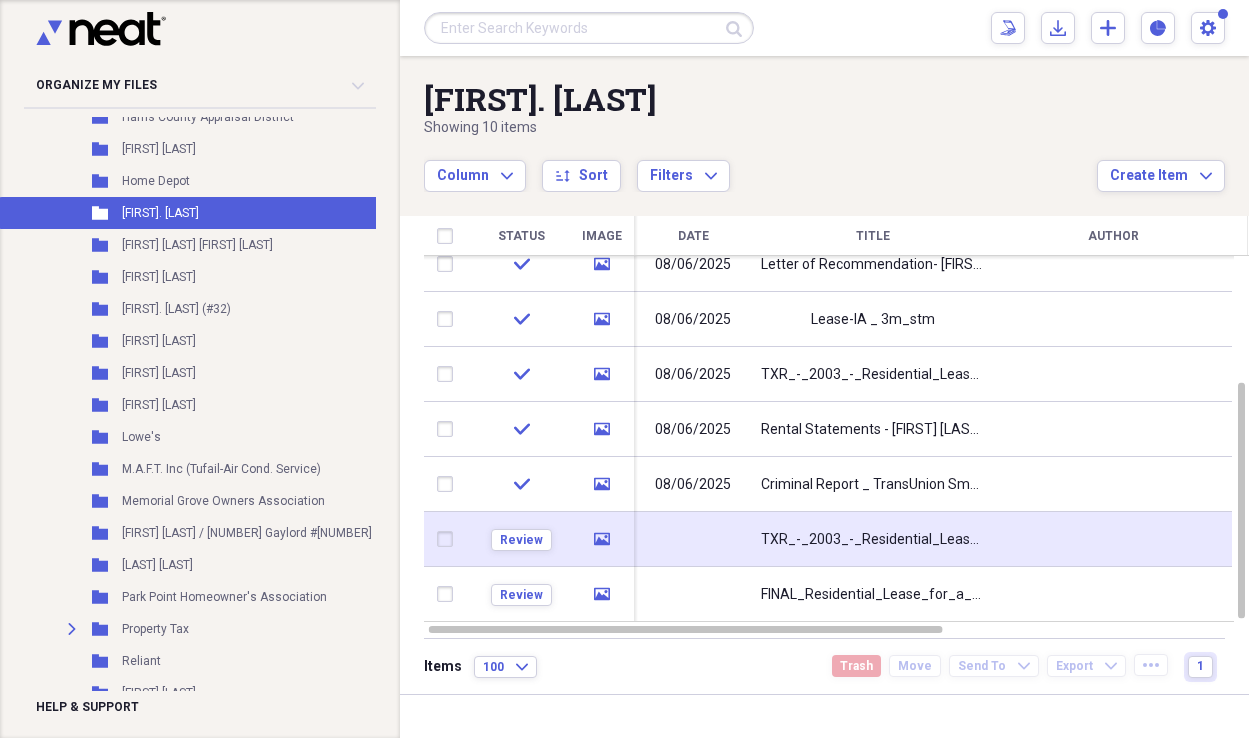 click on "TXR_-_2003_-_Residential_Lease_Application_(1)[1]" at bounding box center [873, 540] 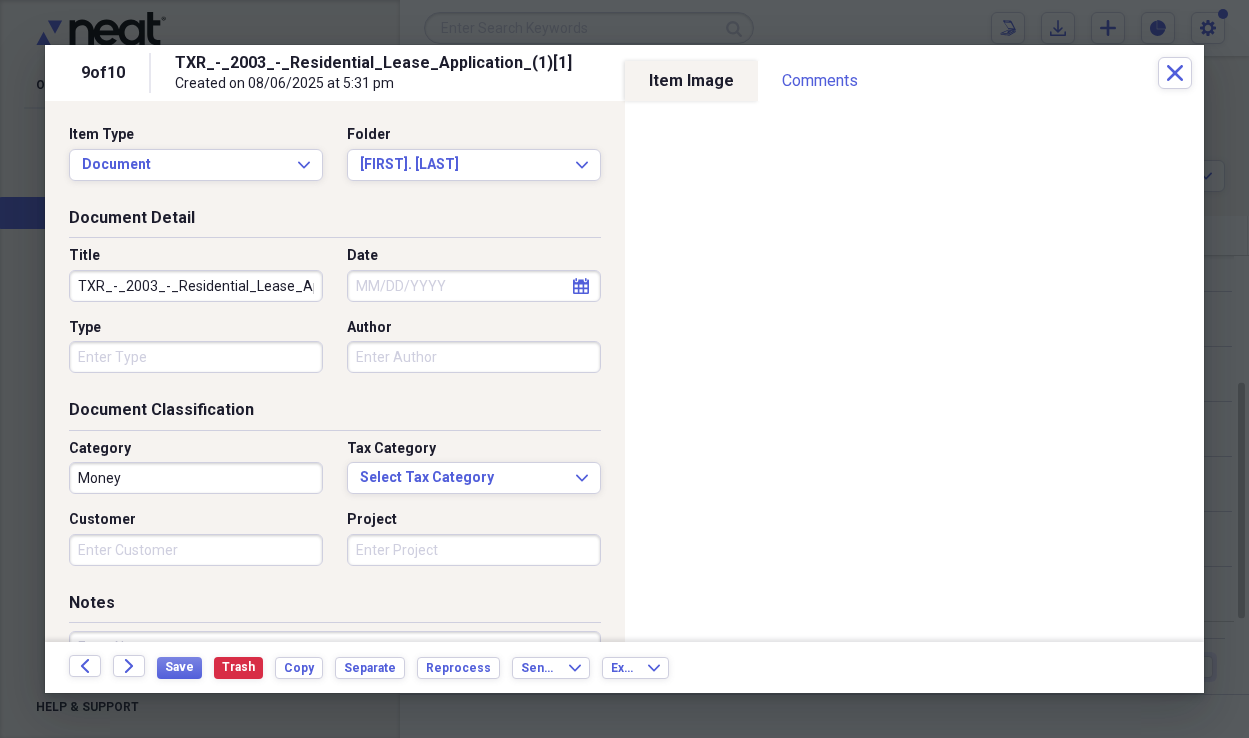 click on "calendar" 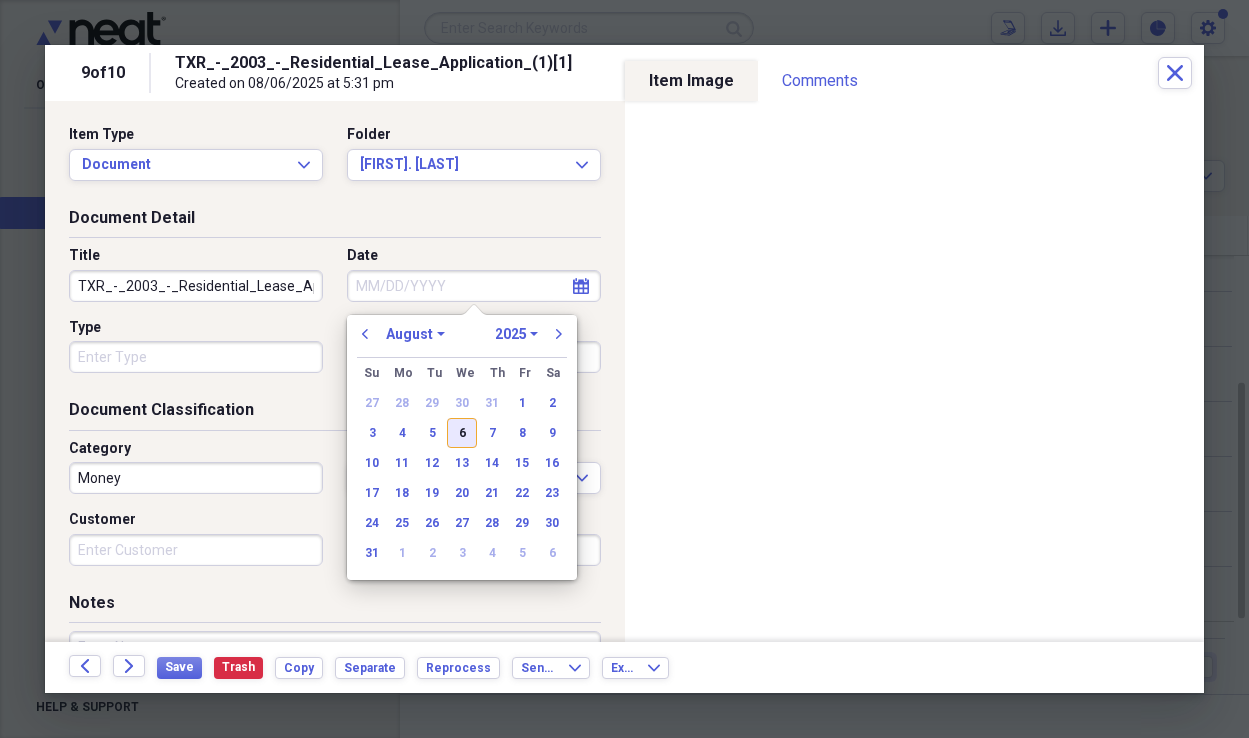 click on "6" at bounding box center (462, 433) 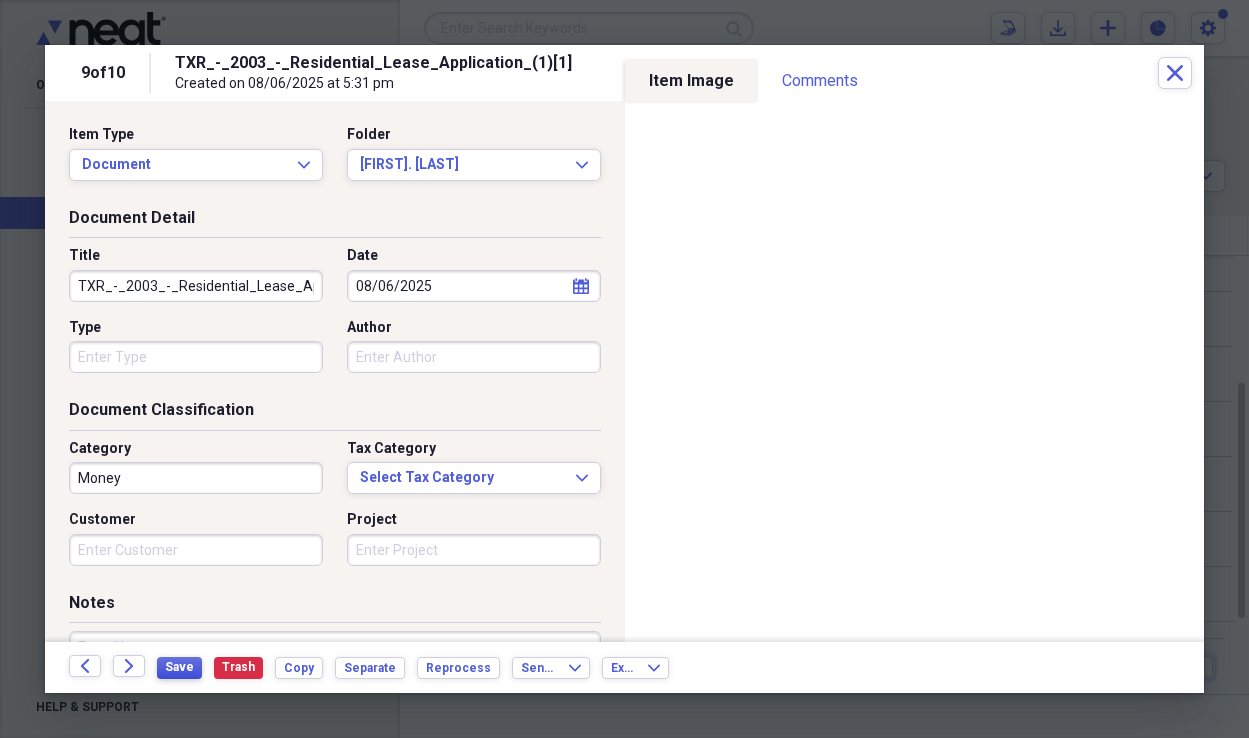 click on "Save" at bounding box center (179, 667) 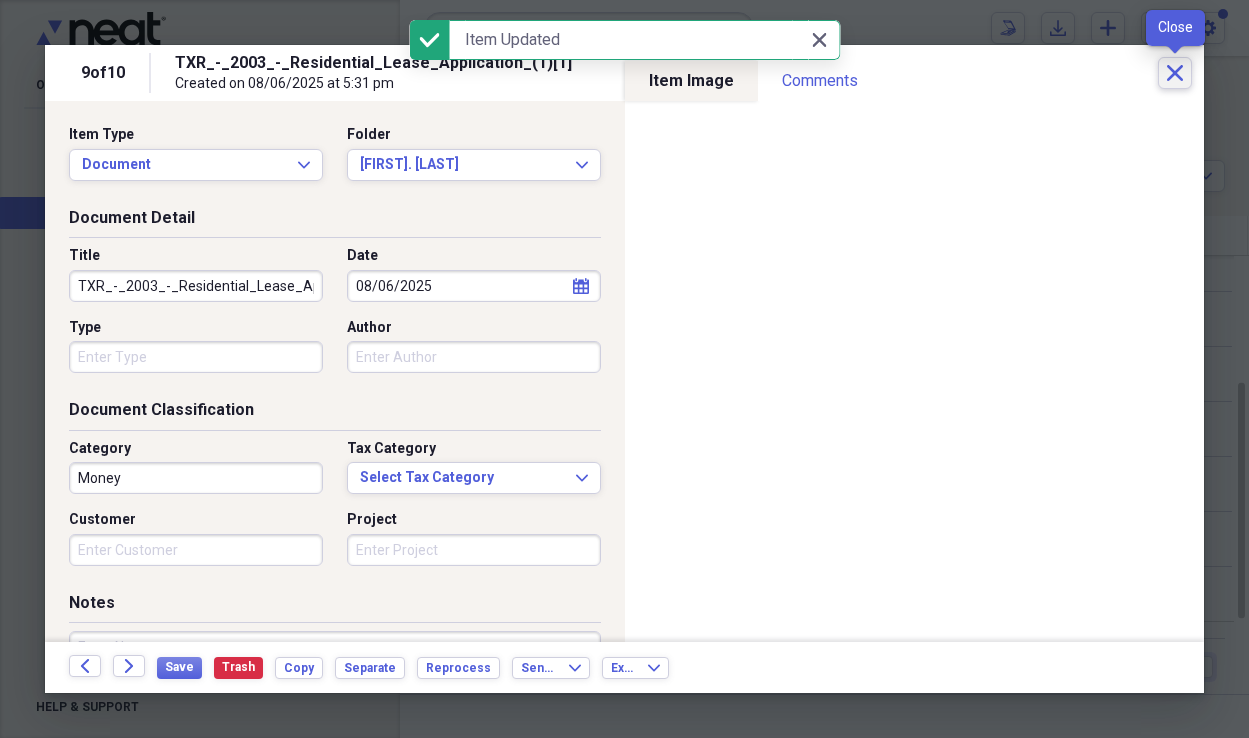 click 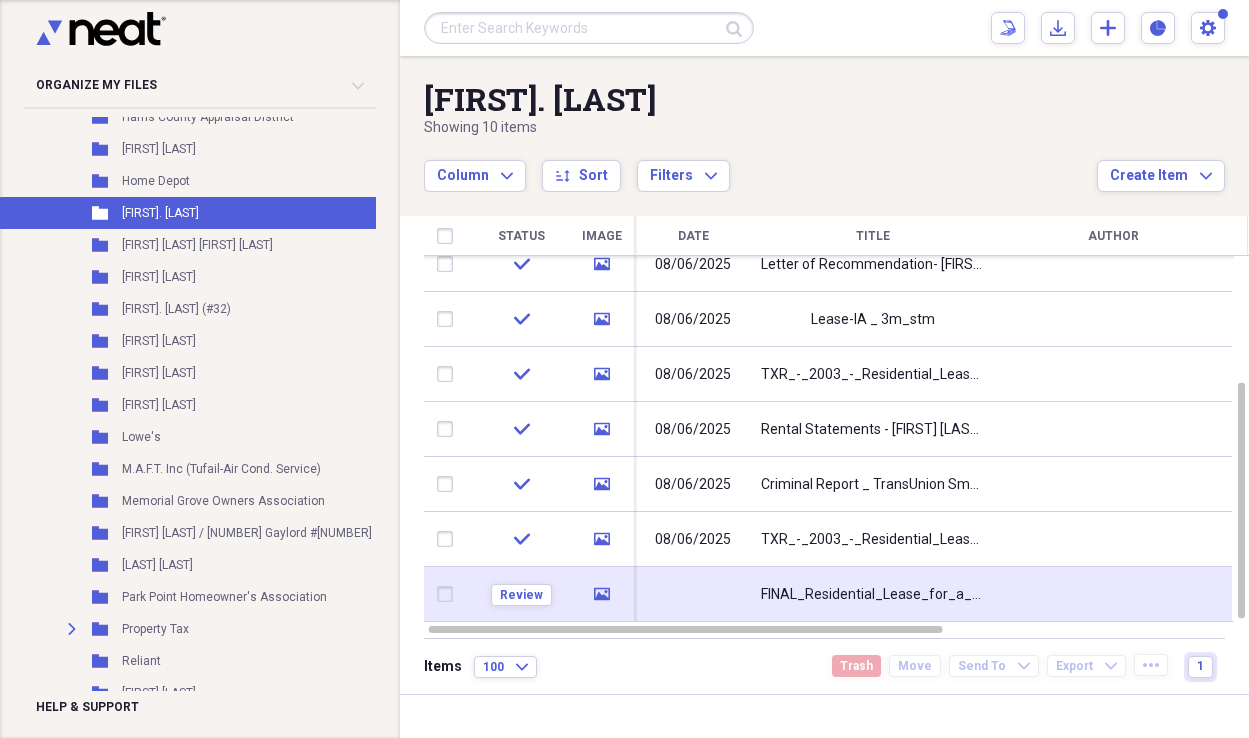 click at bounding box center [693, 594] 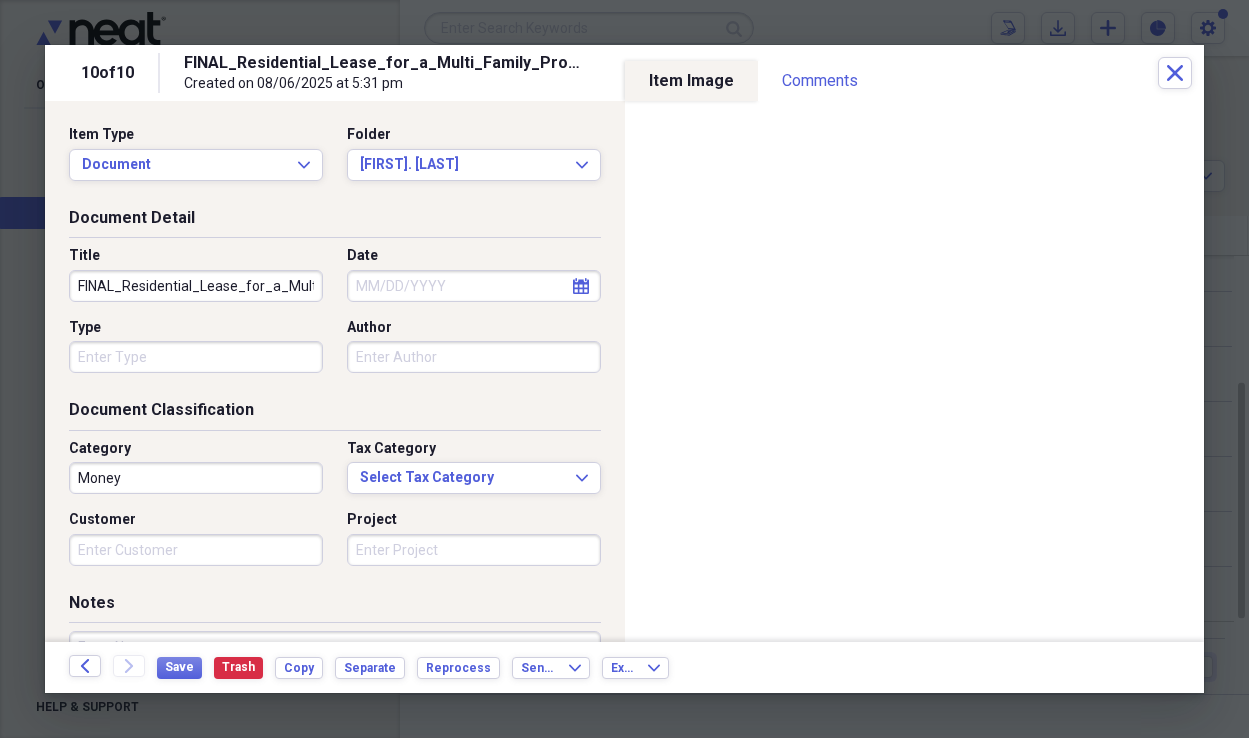 click 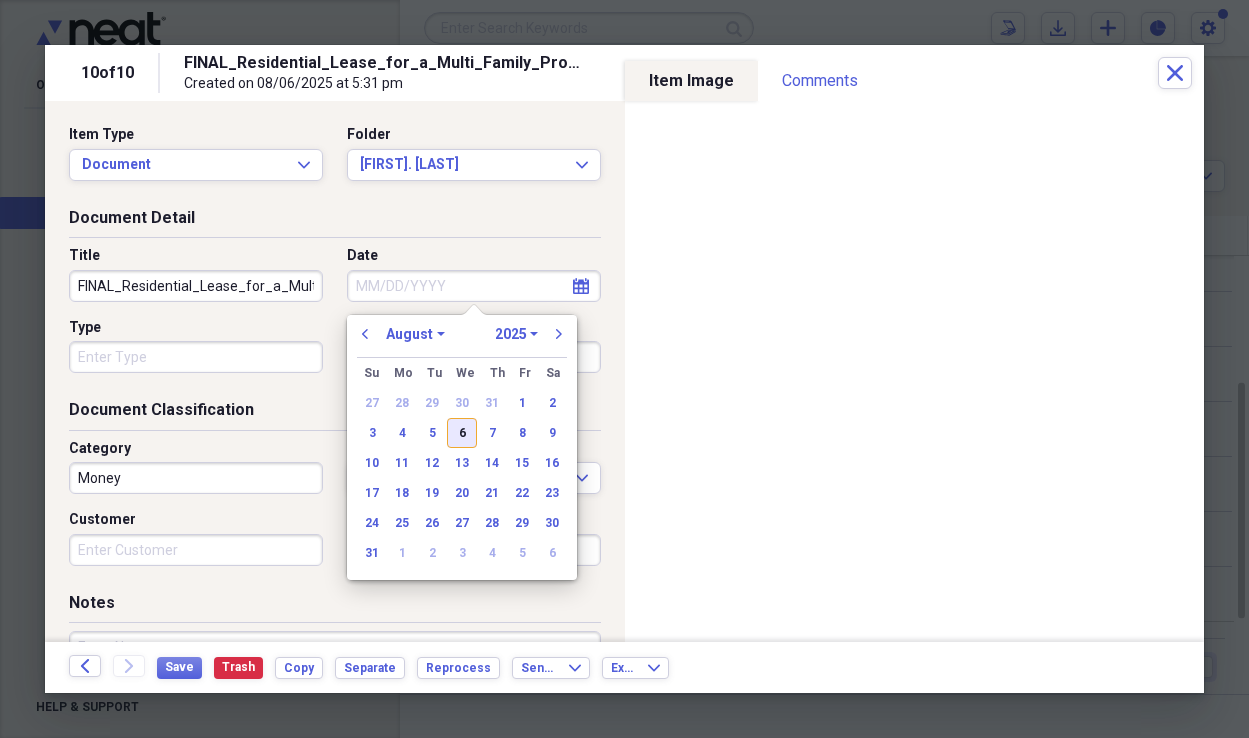 click on "6" at bounding box center (462, 433) 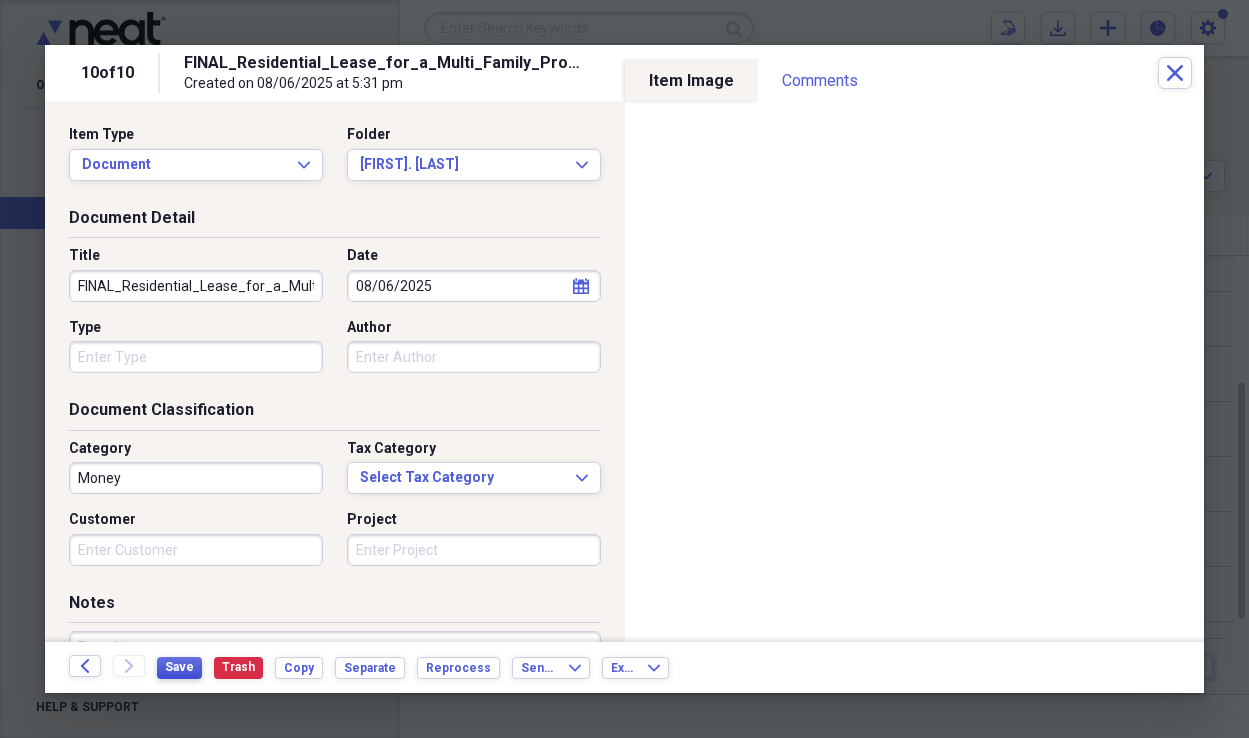 click on "Save" at bounding box center (179, 667) 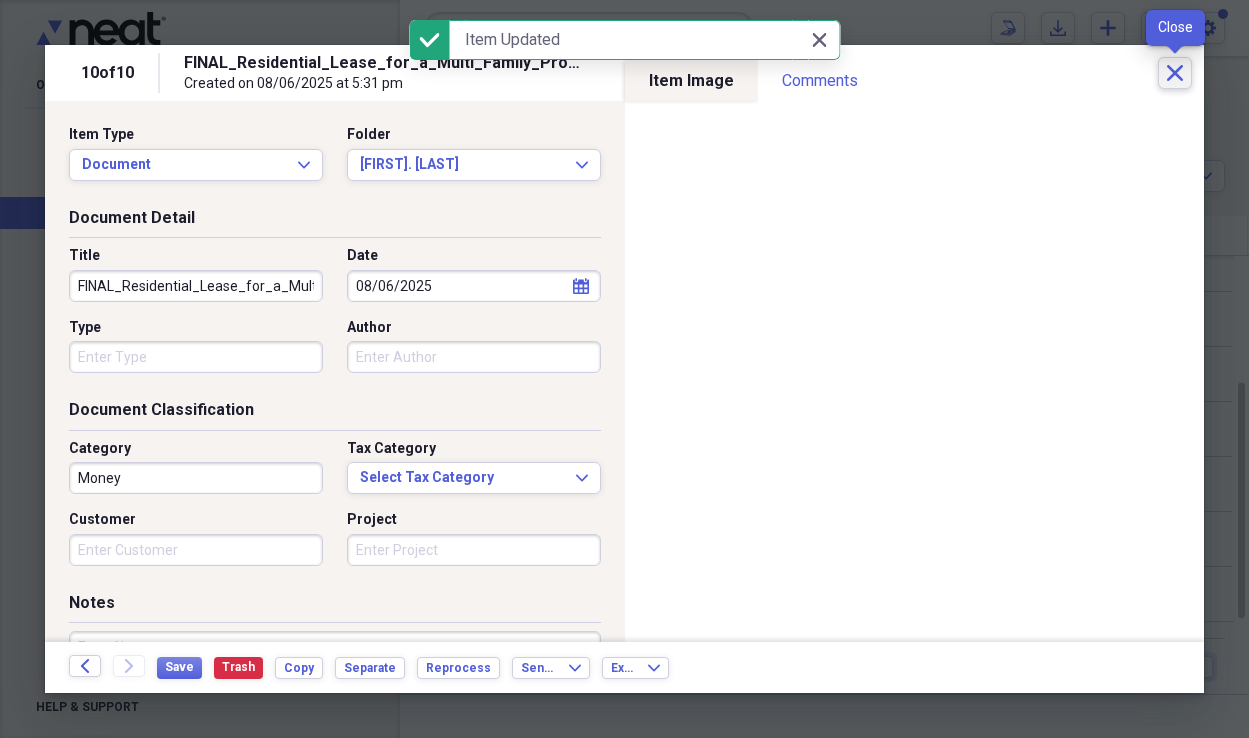 click on "Close" 